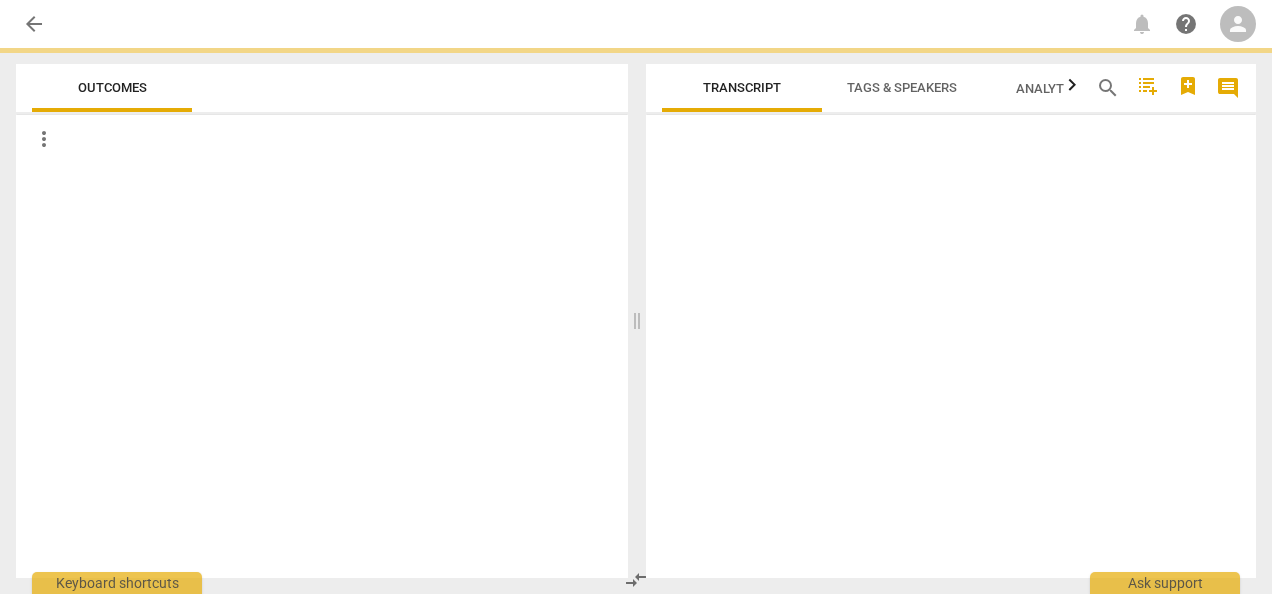 scroll, scrollTop: 0, scrollLeft: 0, axis: both 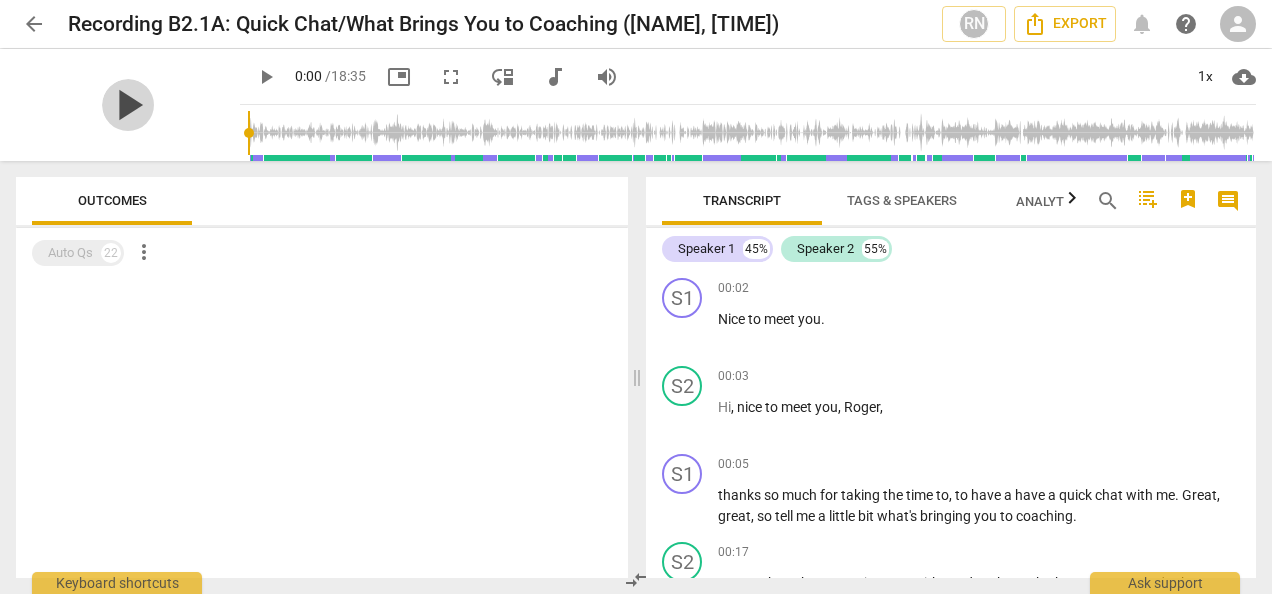 click on "play_arrow" at bounding box center [128, 105] 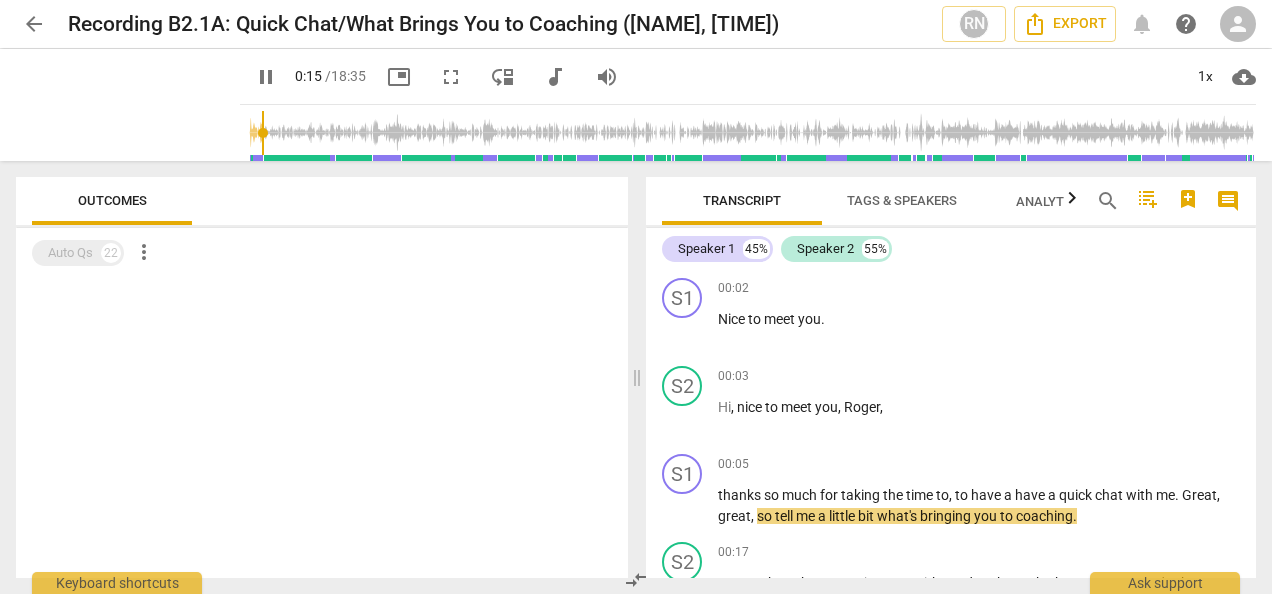click on "pause" at bounding box center [266, 77] 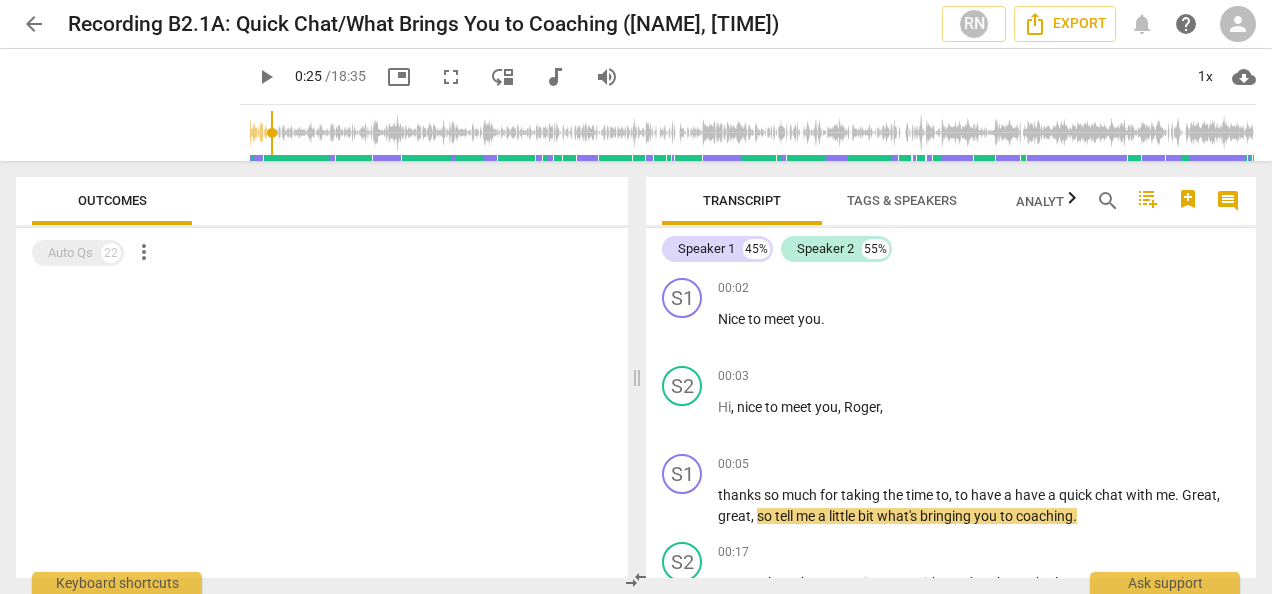 click at bounding box center (752, 133) 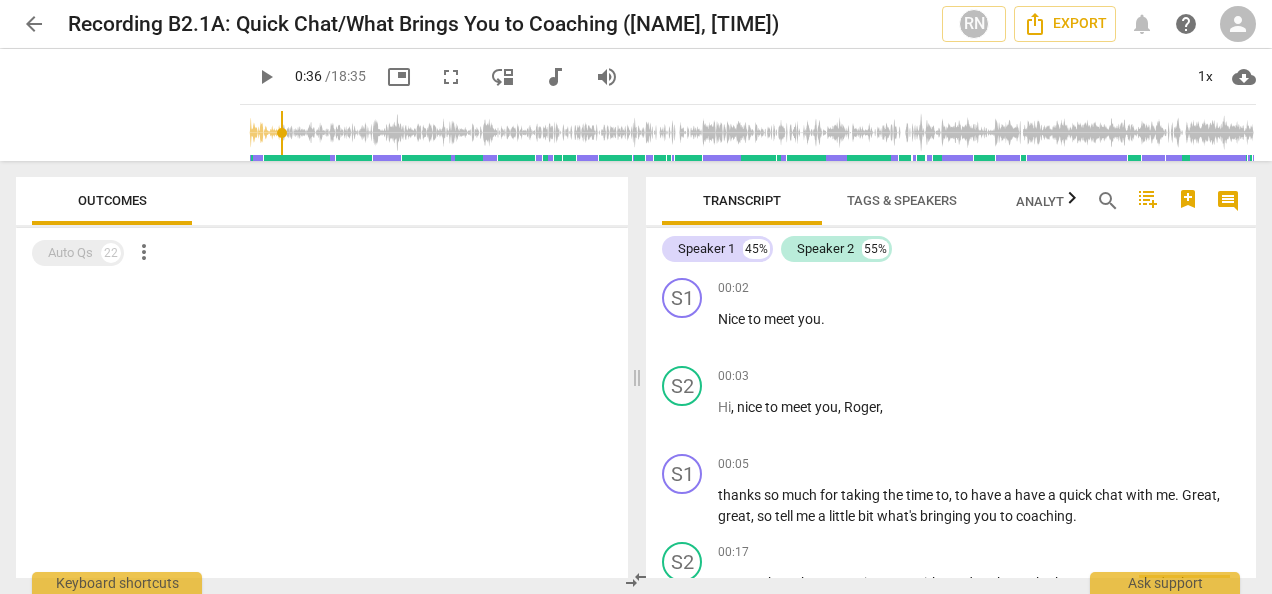 click at bounding box center (752, 133) 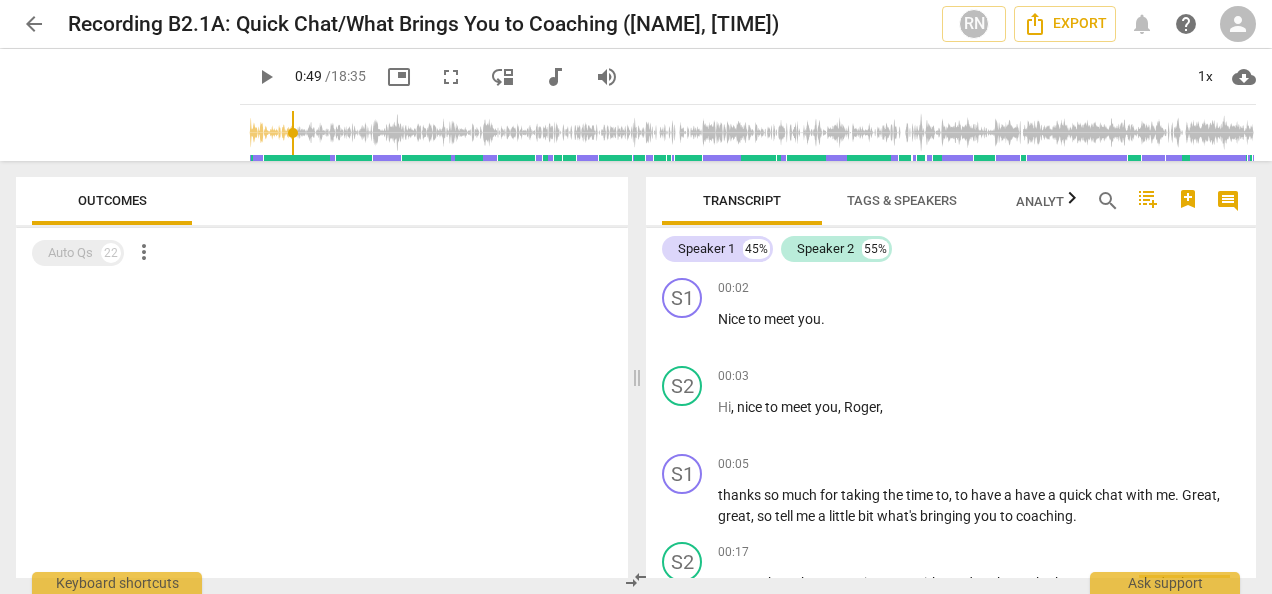 click at bounding box center [752, 133] 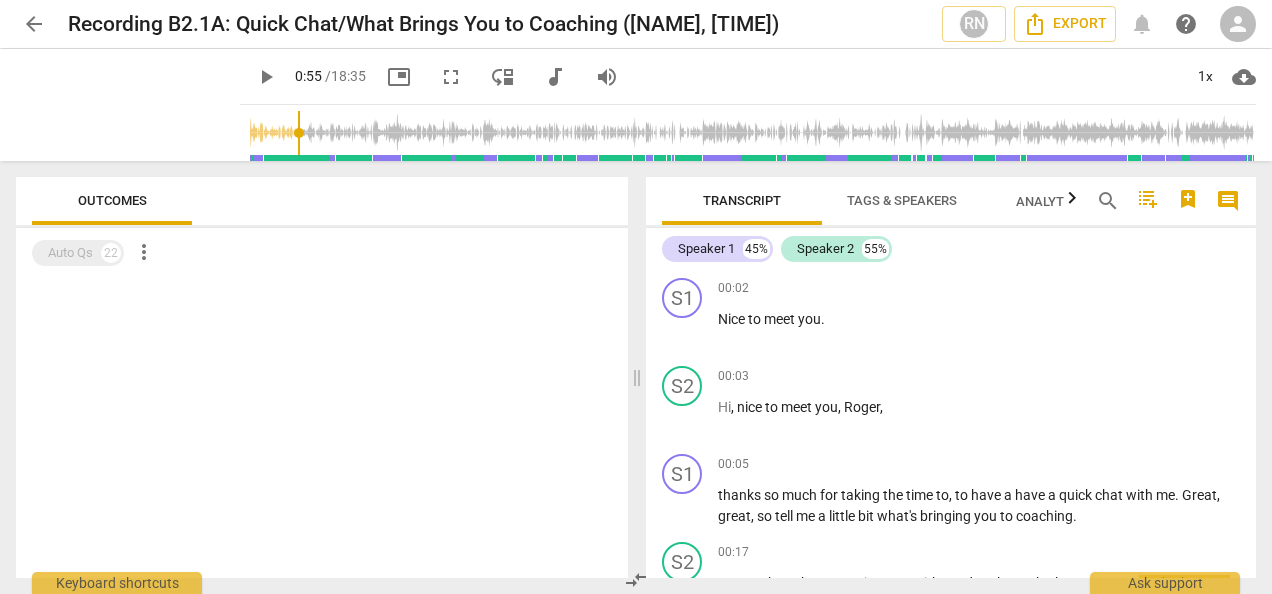 click at bounding box center [752, 133] 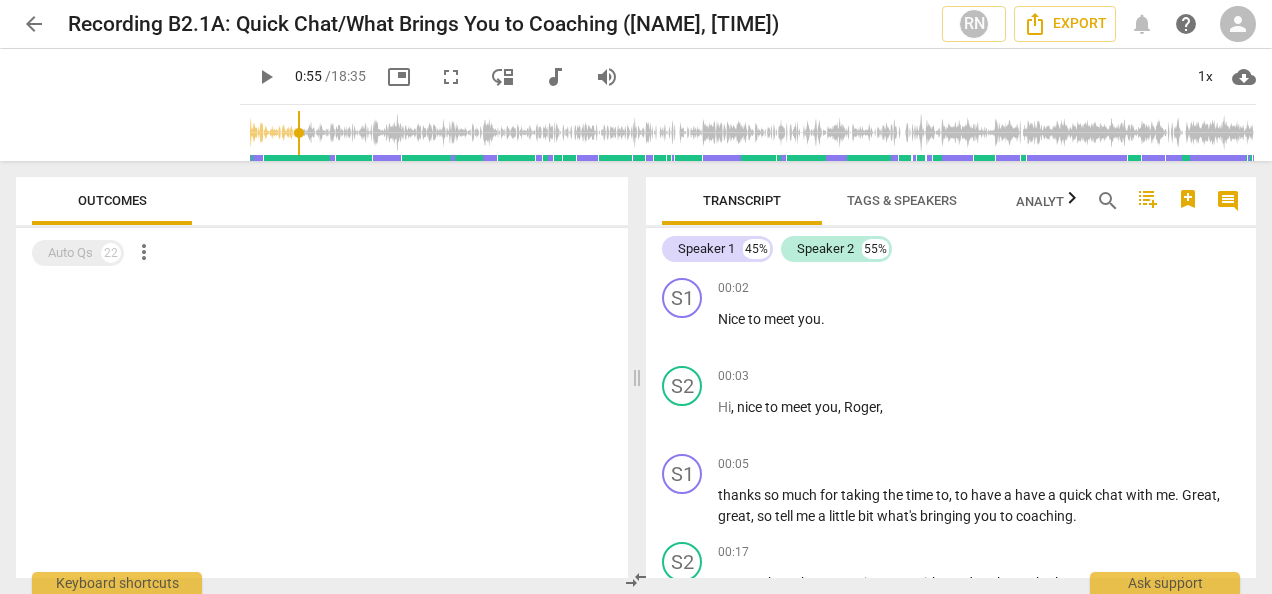 scroll, scrollTop: 345, scrollLeft: 0, axis: vertical 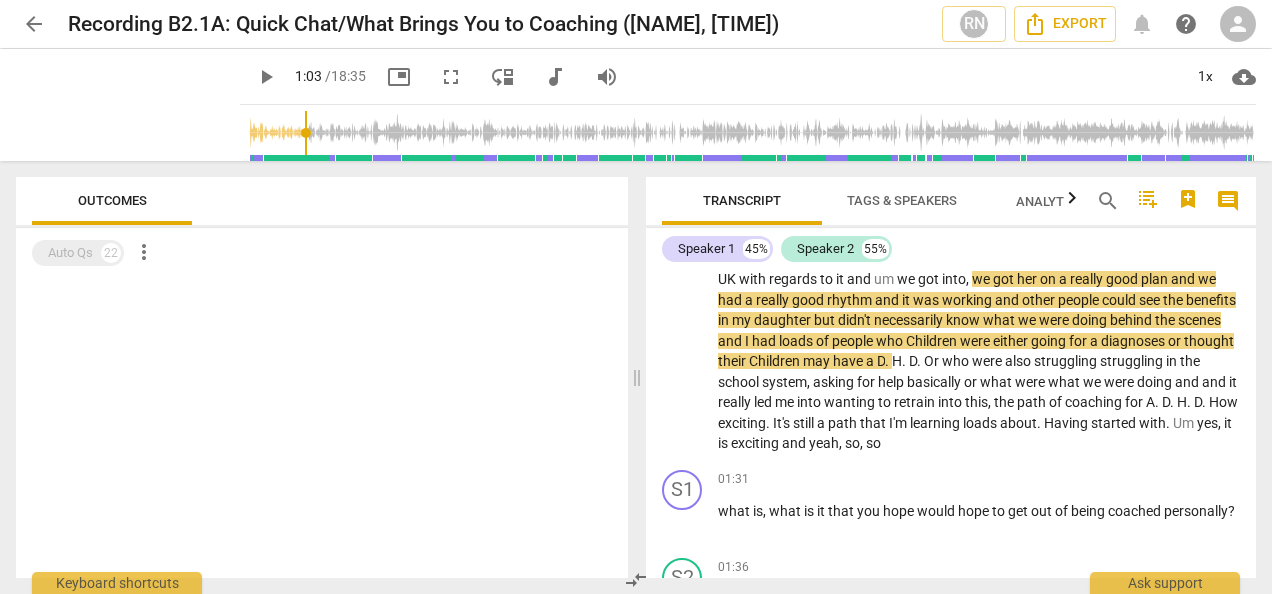 click at bounding box center (752, 133) 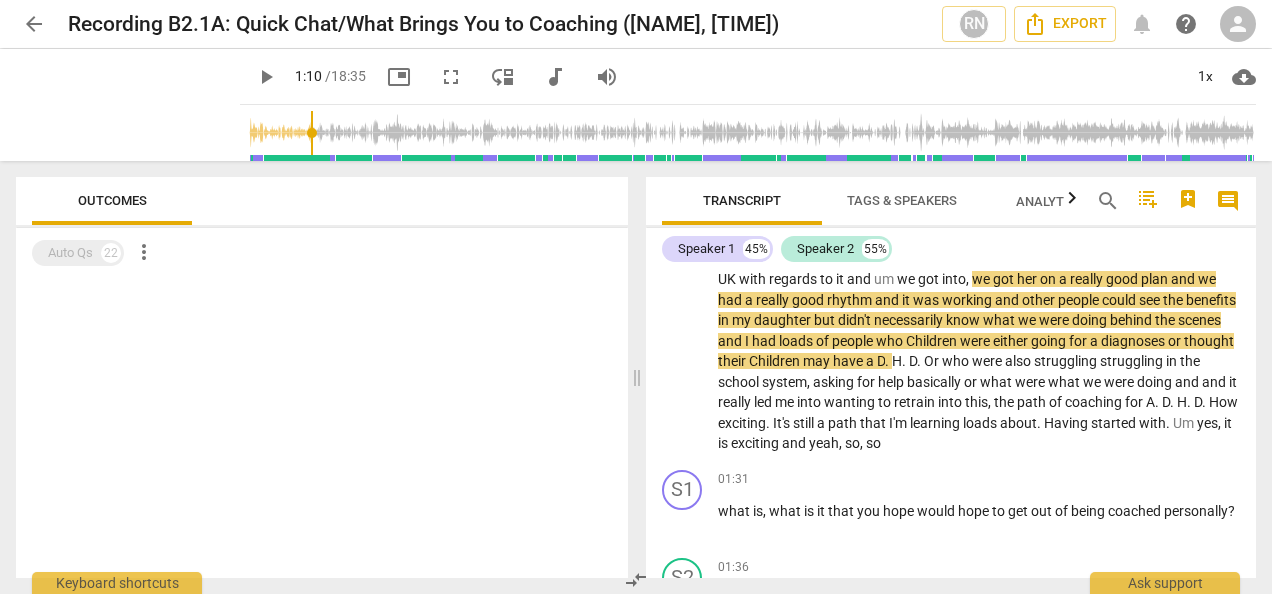 click at bounding box center (752, 133) 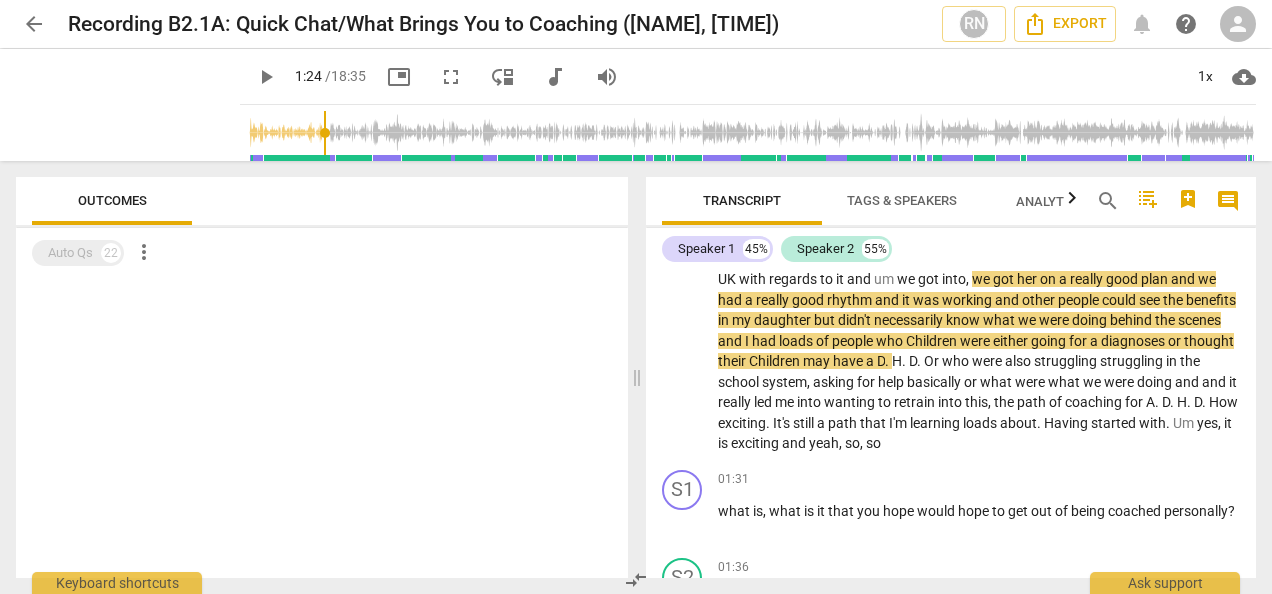 click at bounding box center [752, 133] 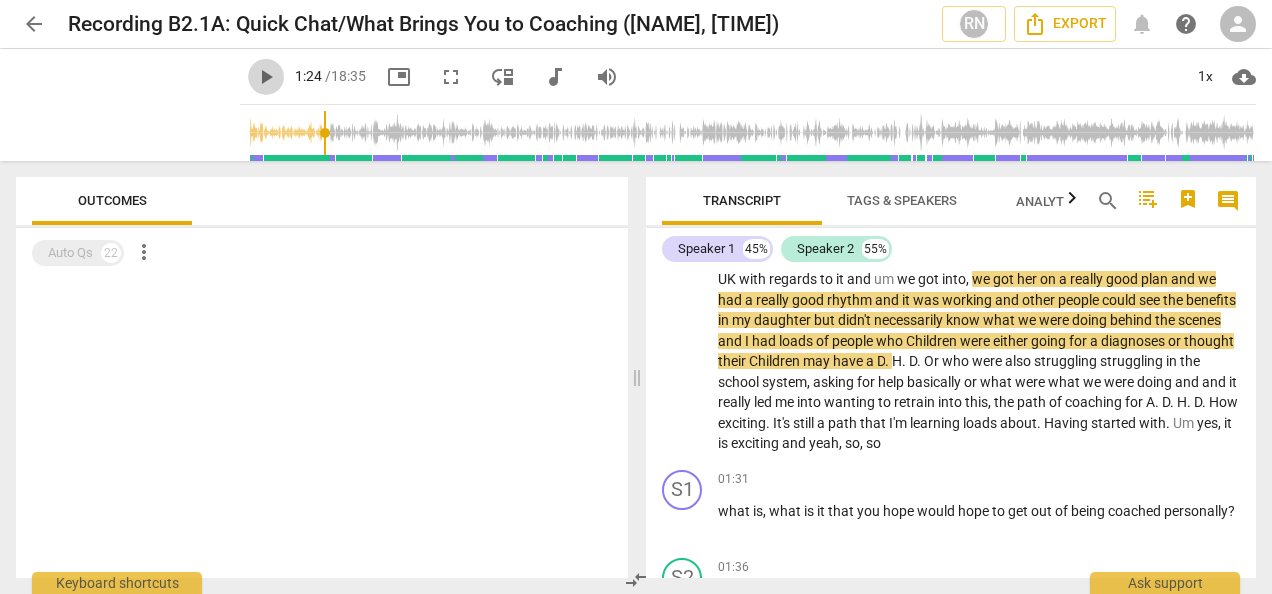 click on "play_arrow" at bounding box center [266, 77] 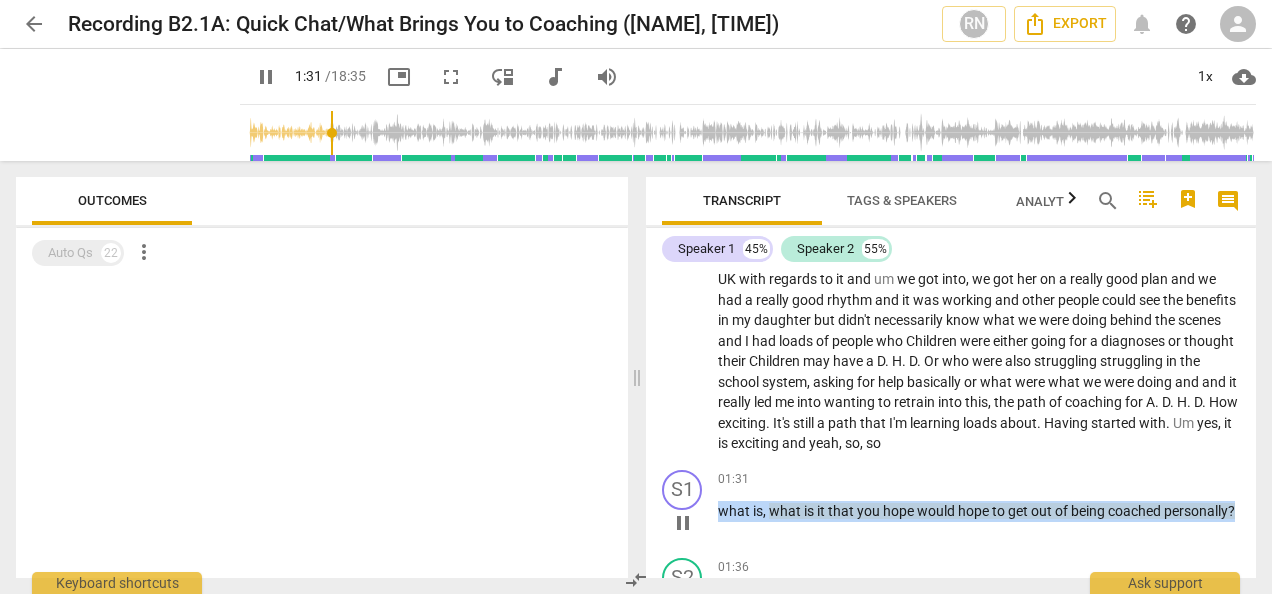 drag, startPoint x: 802, startPoint y: 534, endPoint x: 719, endPoint y: 518, distance: 84.5281 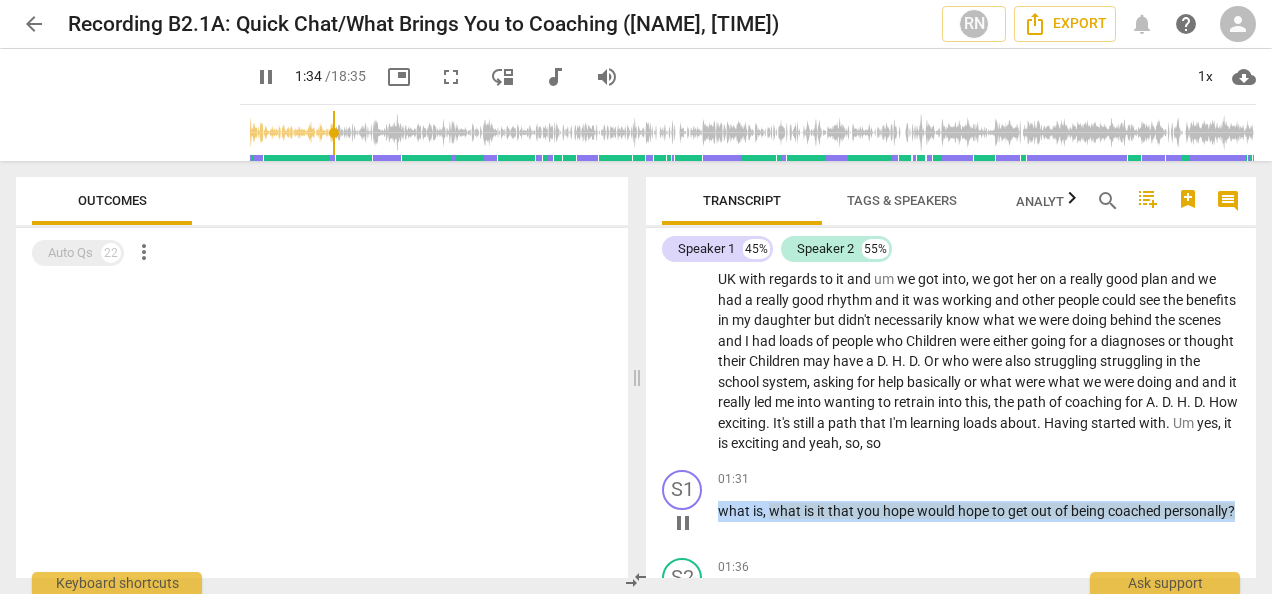 copy on "what   is ,   what   is   it   that   you   hope   would   hope   to   get   out   of   being   coached   personally ?" 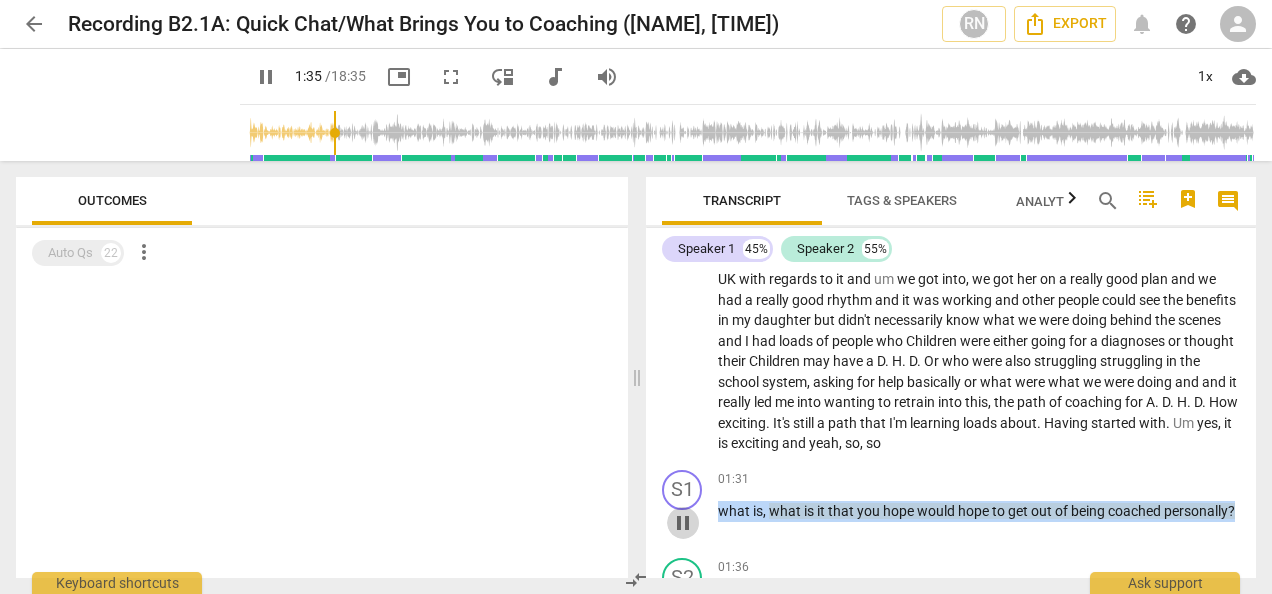 click on "pause" at bounding box center [683, 523] 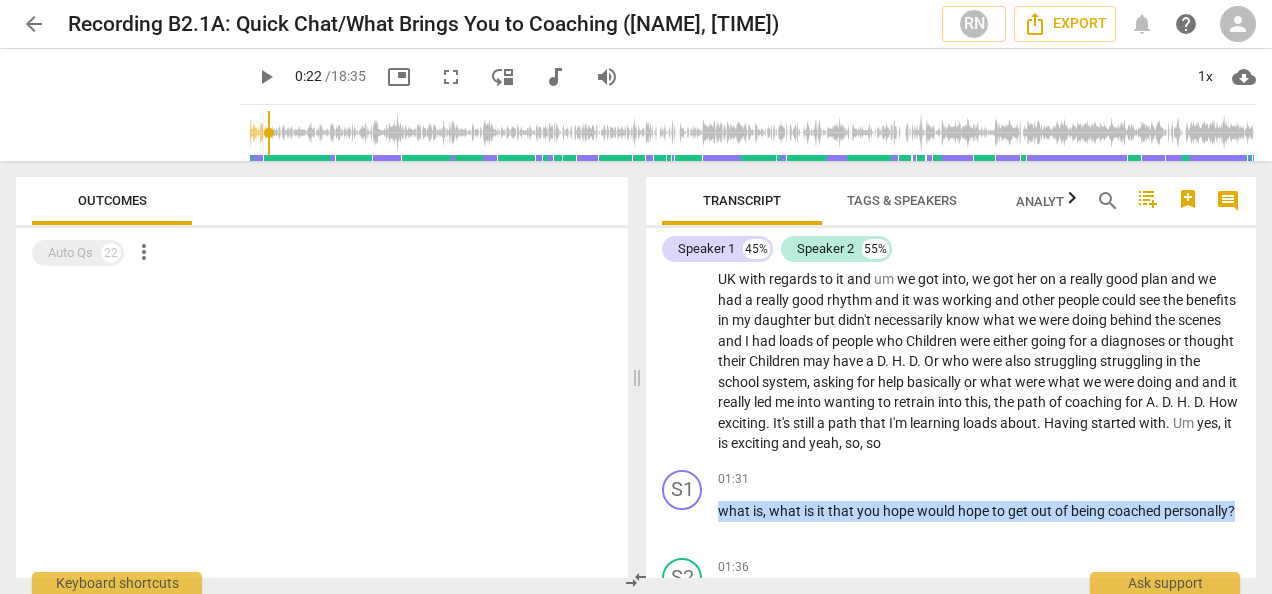 click at bounding box center (752, 133) 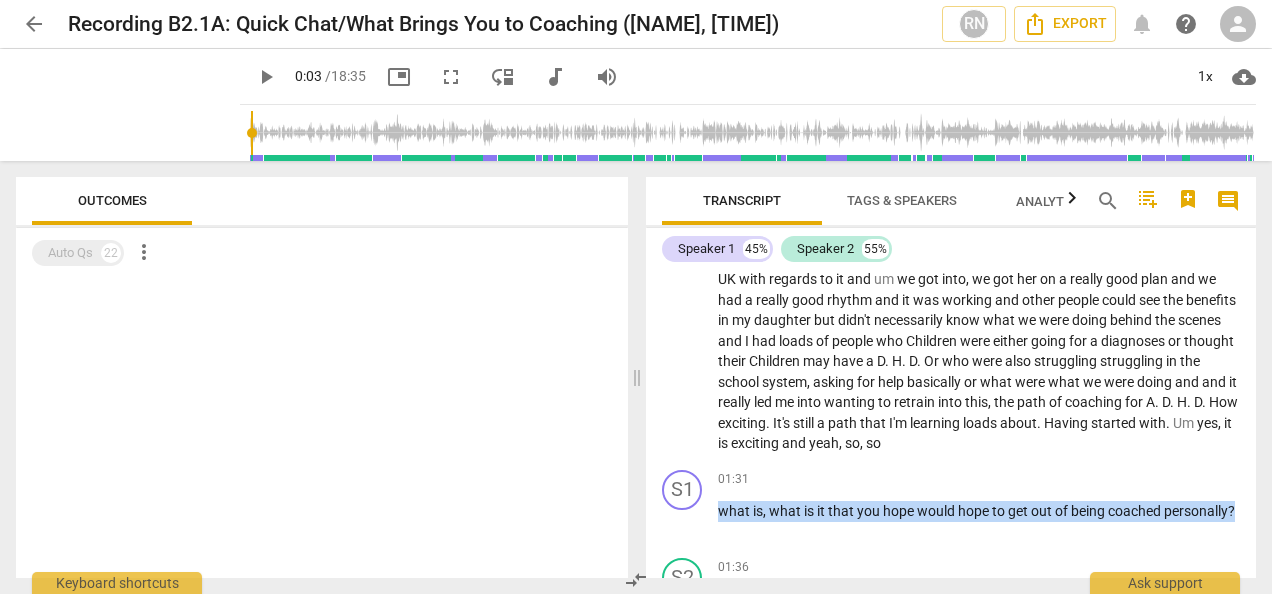 type on "3" 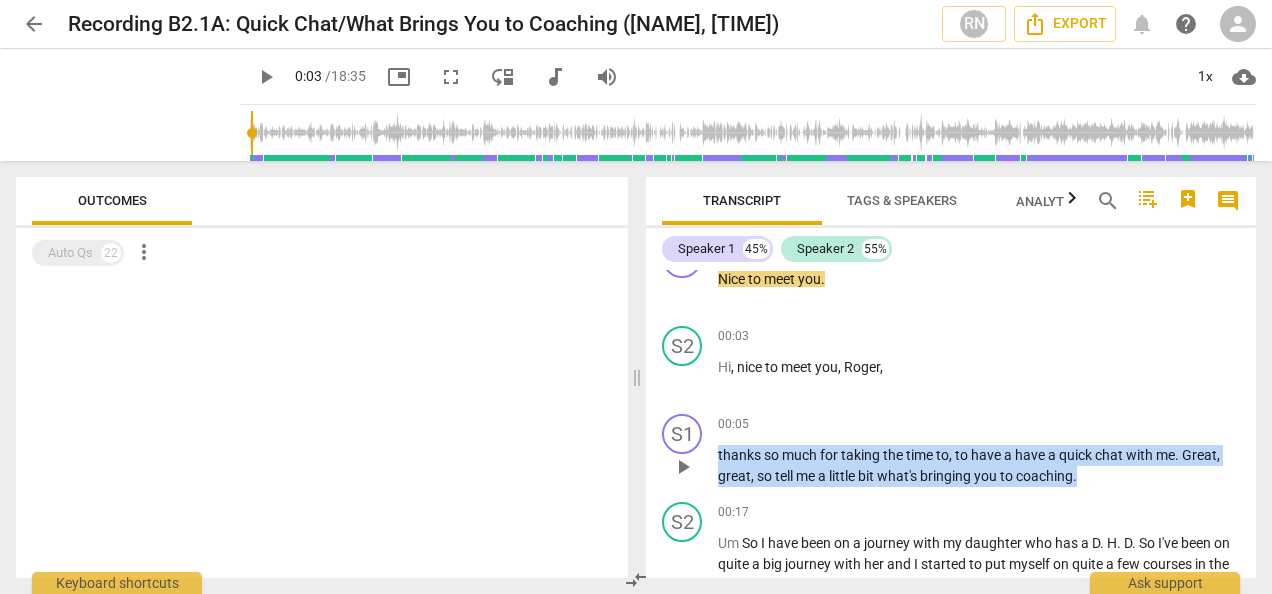 drag, startPoint x: 1084, startPoint y: 476, endPoint x: 718, endPoint y: 455, distance: 366.60196 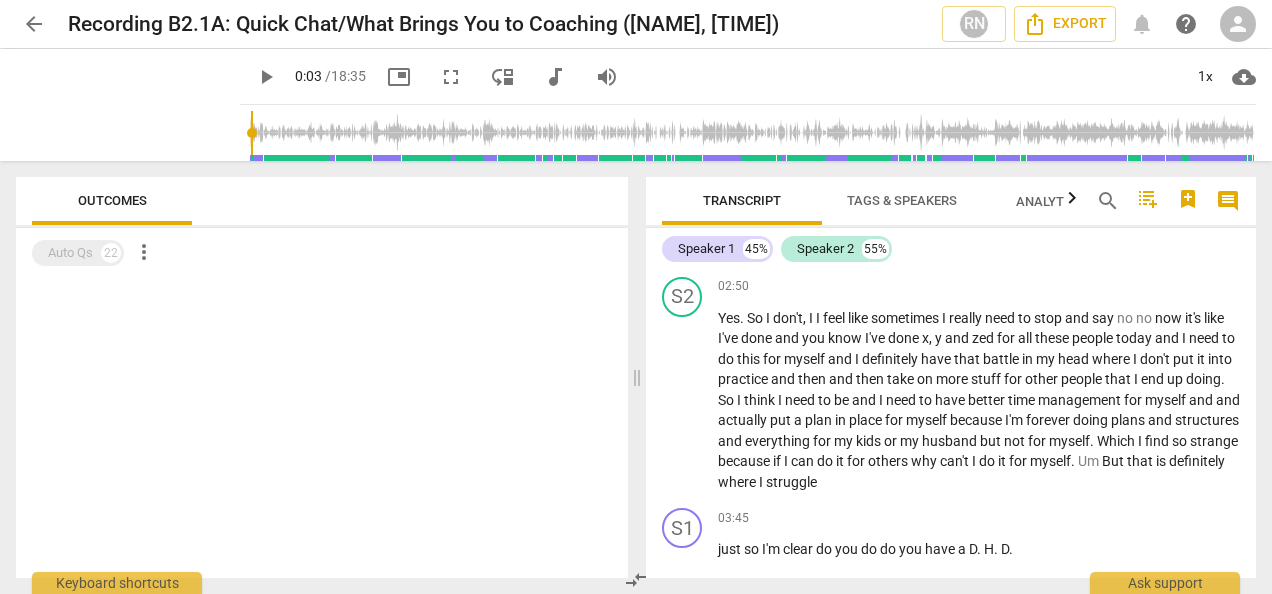 scroll, scrollTop: 743, scrollLeft: 0, axis: vertical 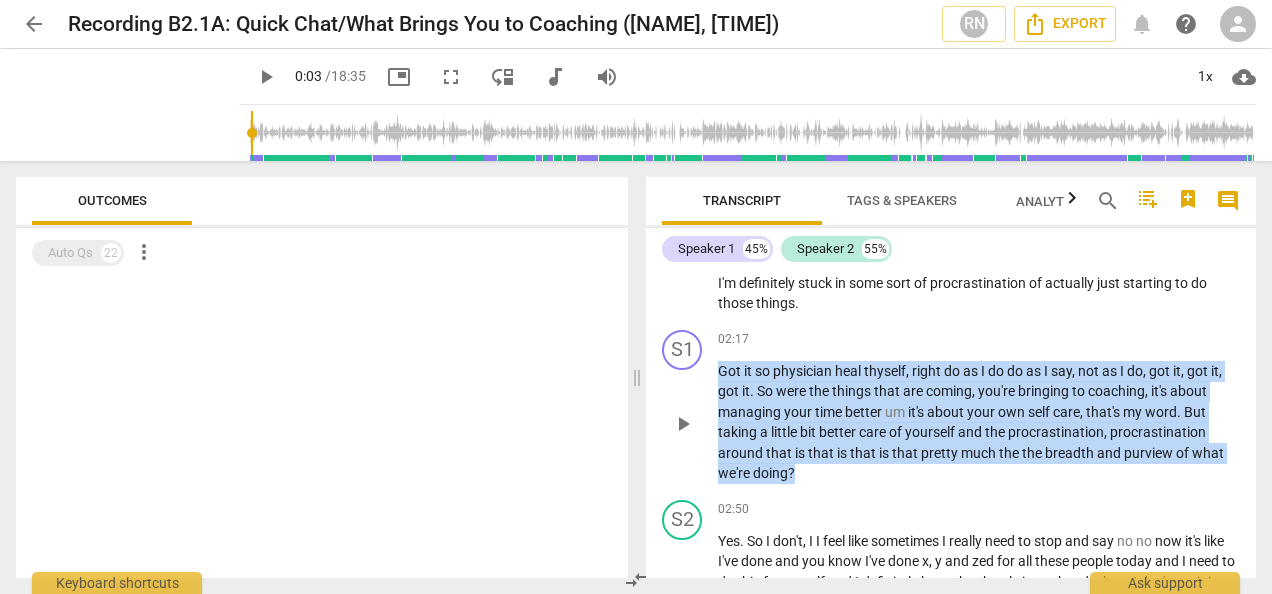 drag, startPoint x: 804, startPoint y: 470, endPoint x: 700, endPoint y: 388, distance: 132.43866 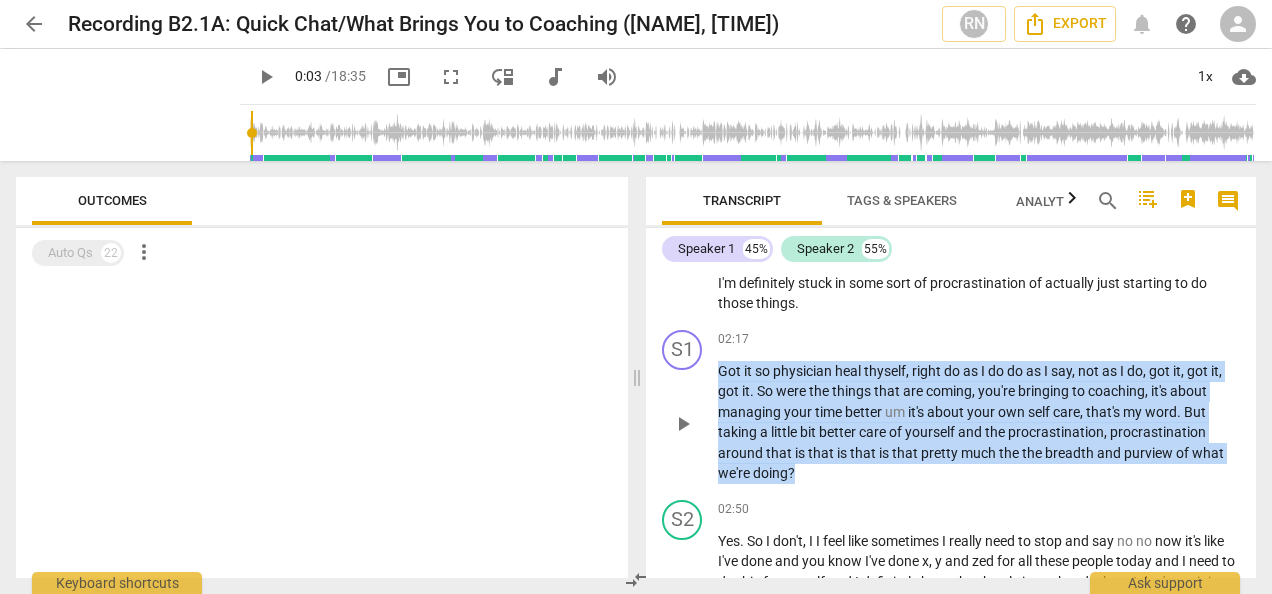 copy on "Got   it   so   physician   heal   thyself ,   right   do   as   I   do   do   as   I   say ,   not   as   I   do ,   got   it ,   got   it ,   got   it .   So   were   the   things   that   are   coming ,   you're   bringing   to   coaching ,   it's   about   managing   your   time   better   um   it's   about   your   own   self   care ,   that's   my   word .   But   taking   a   little   bit   better   care   of   yourself   and   the   procrastination ,   procrastination   around   that   is   that   is   that   is   that   pretty   much   the   the   breadth   and   purview   of   what   we're   doing ?" 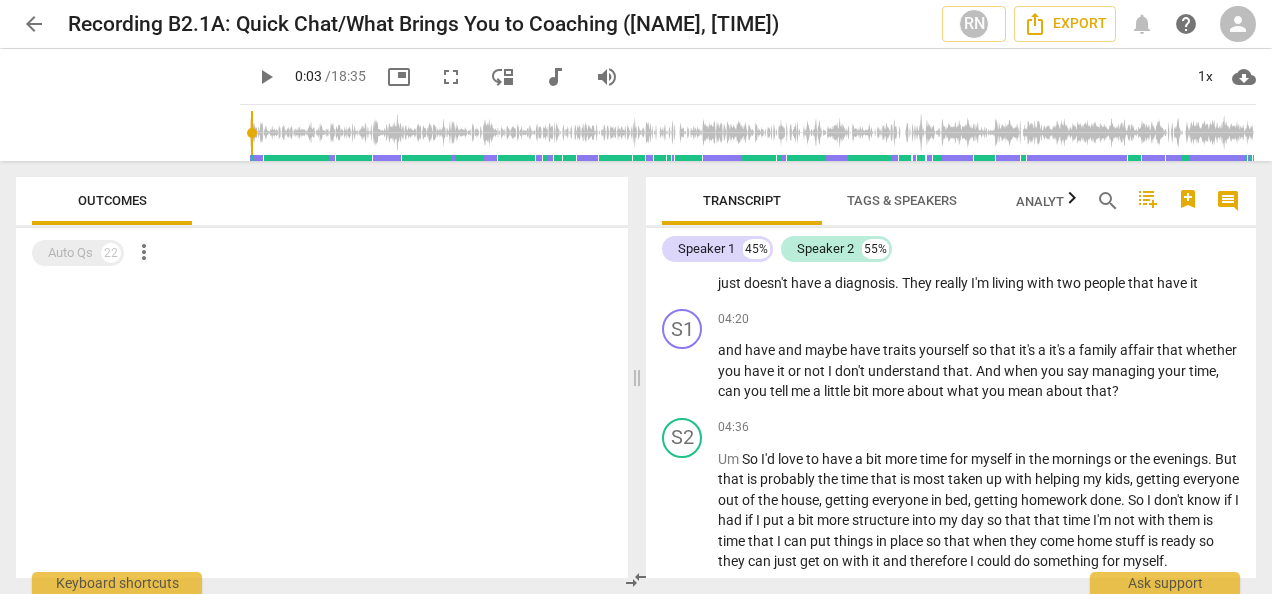 scroll, scrollTop: 1427, scrollLeft: 0, axis: vertical 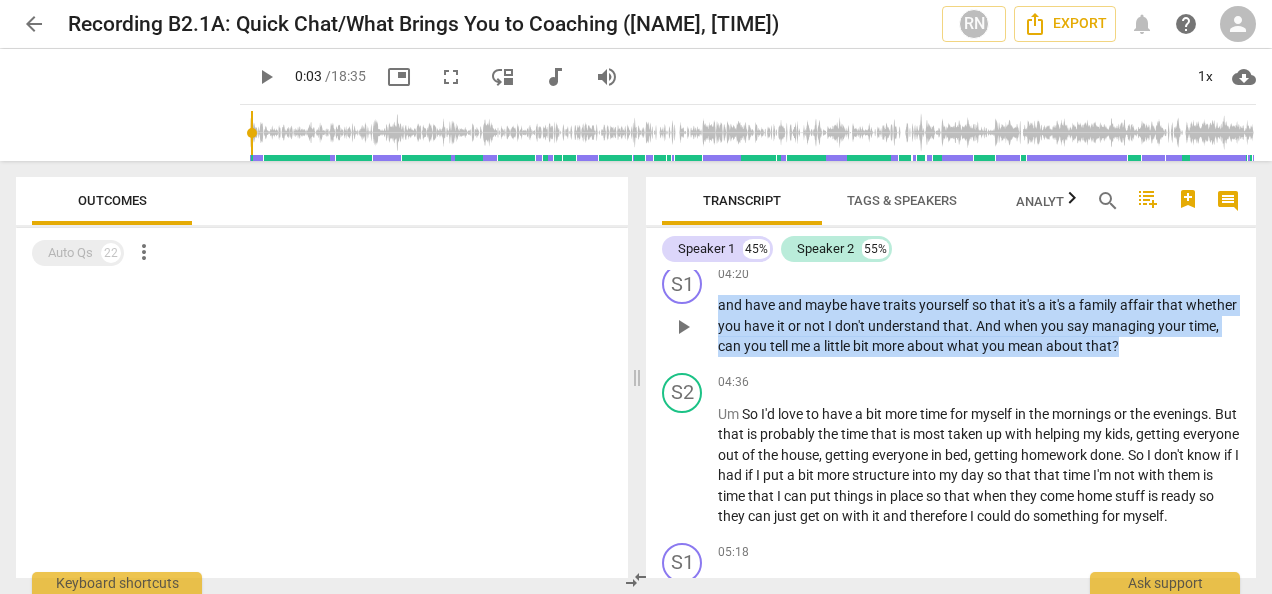 drag, startPoint x: 1204, startPoint y: 365, endPoint x: 717, endPoint y: 324, distance: 488.72284 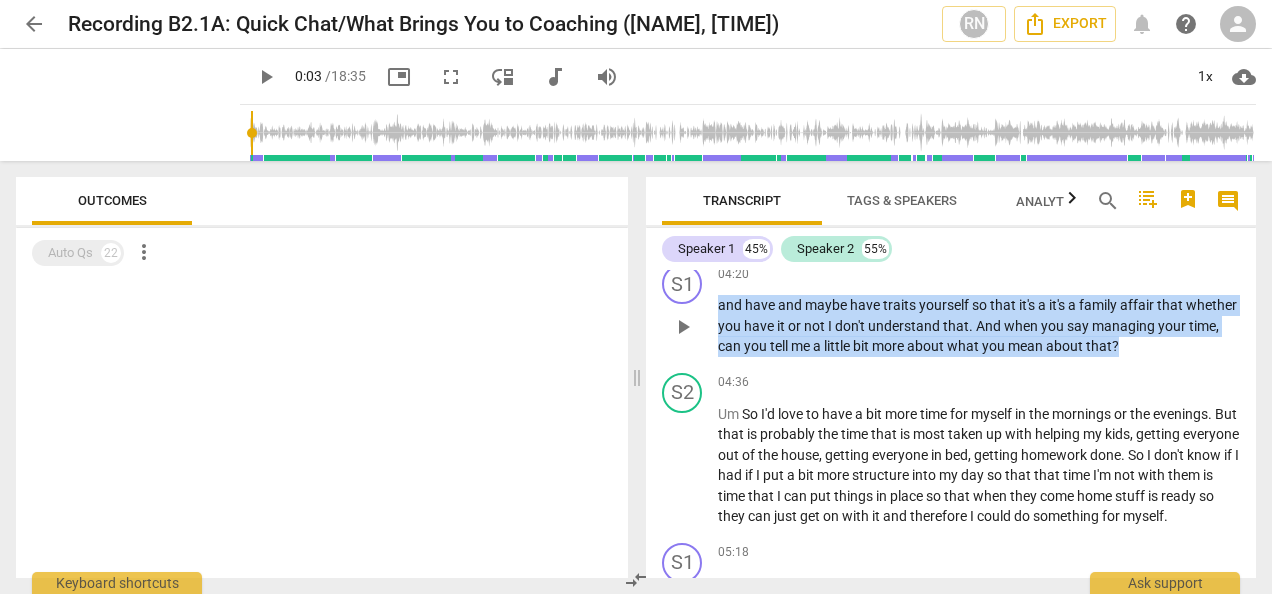 click on "S1 play_arrow pause 04:20 keyboard_arrow_right and   have   and   maybe   have   traits   yourself   so   that   it's   a   it's   a   family   affair   that   whether   you   have   it   or   not   I   don't   understand   that .   And   when   you   say   managing   your   time ,   can   you   tell   me   a   little   bit   more   about   what   you   mean   about   that ?" at bounding box center [951, 310] 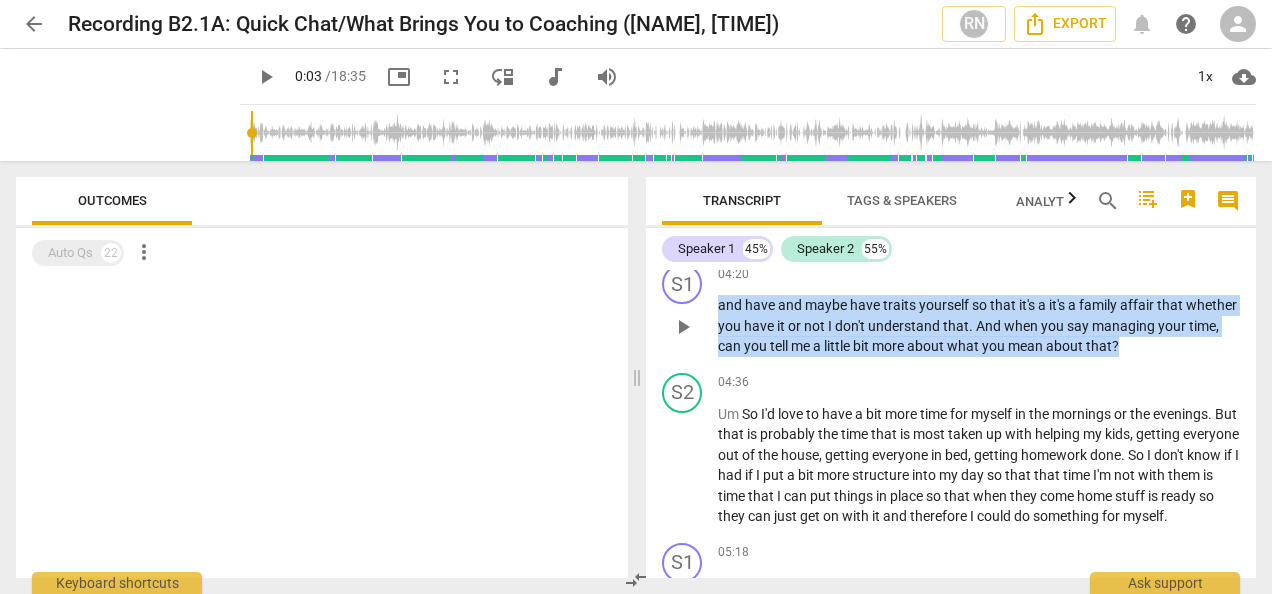 copy on "and   have   and   maybe   have   traits   yourself   so   that   it's   a   it's   a   family   affair   that   whether   you   have   it   or   not   I   don't   understand   that .   And   when   you   say   managing   your   time ,   can   you   tell   me   a   little   bit   more   about   what   you   mean   about   that ?" 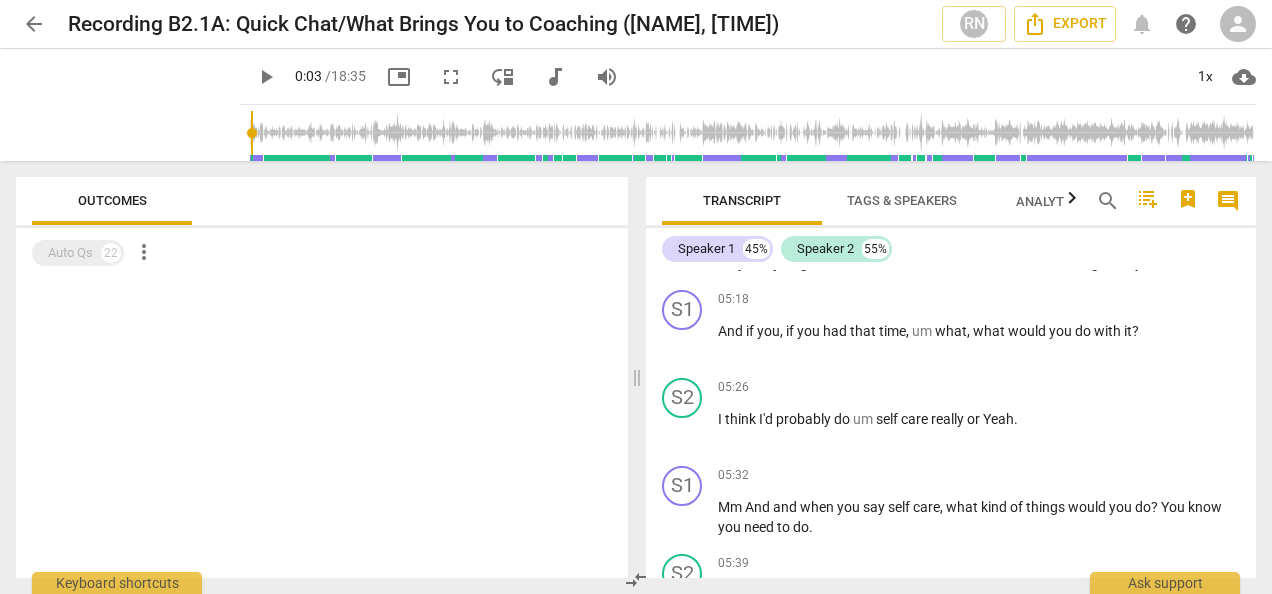 scroll, scrollTop: 1694, scrollLeft: 0, axis: vertical 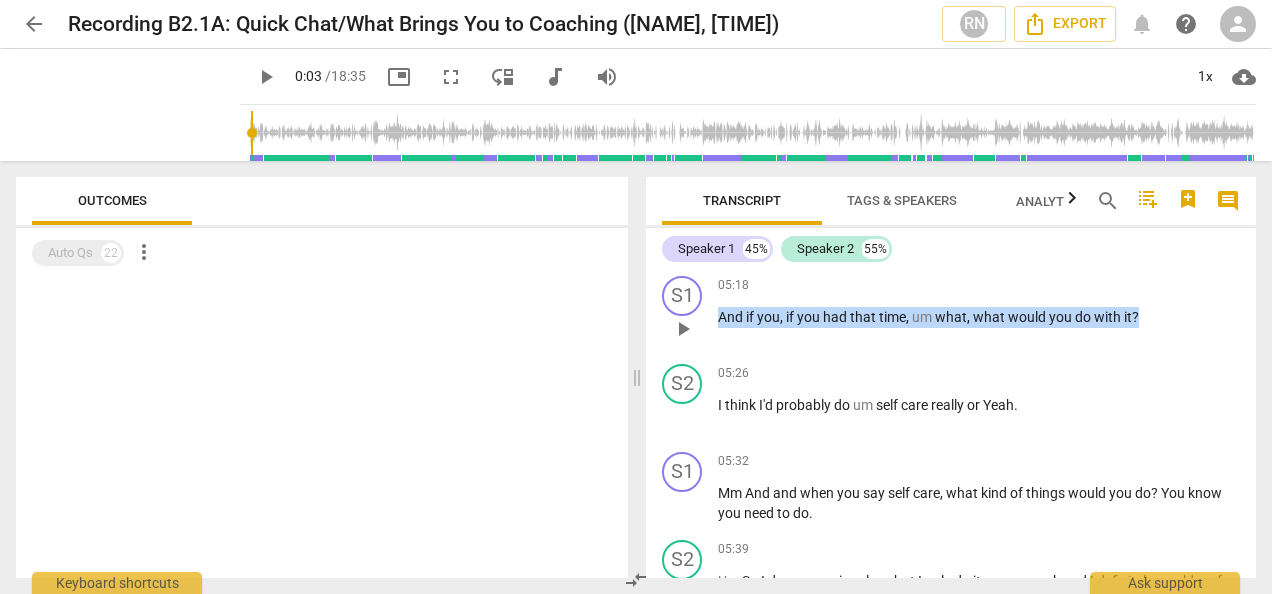drag, startPoint x: 1154, startPoint y: 348, endPoint x: 716, endPoint y: 369, distance: 438.50314 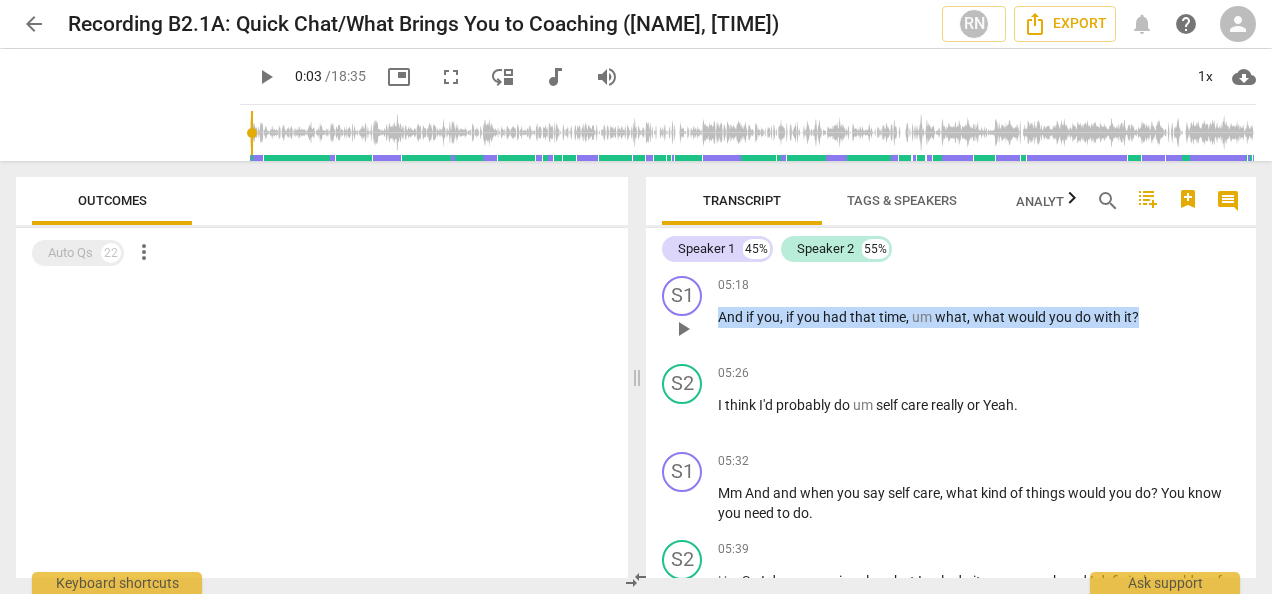 copy on "And   if   you ,   if   you   had   that   time ,   um   what ,   what   would   you   do   with   it ?" 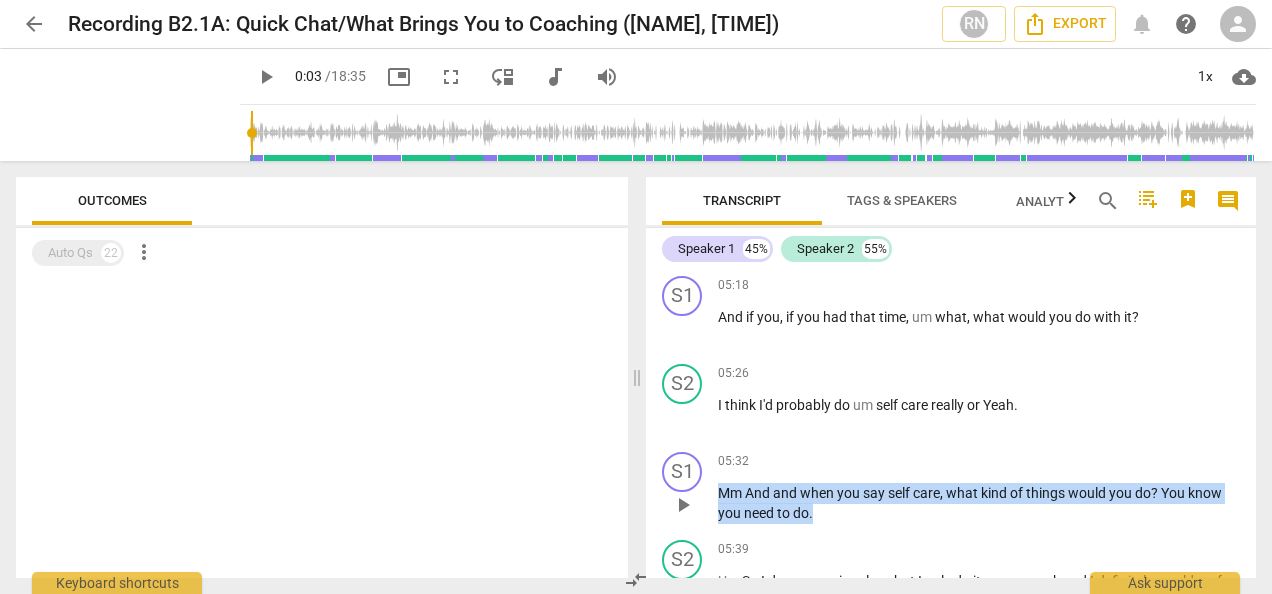 drag, startPoint x: 813, startPoint y: 556, endPoint x: 720, endPoint y: 532, distance: 96.04687 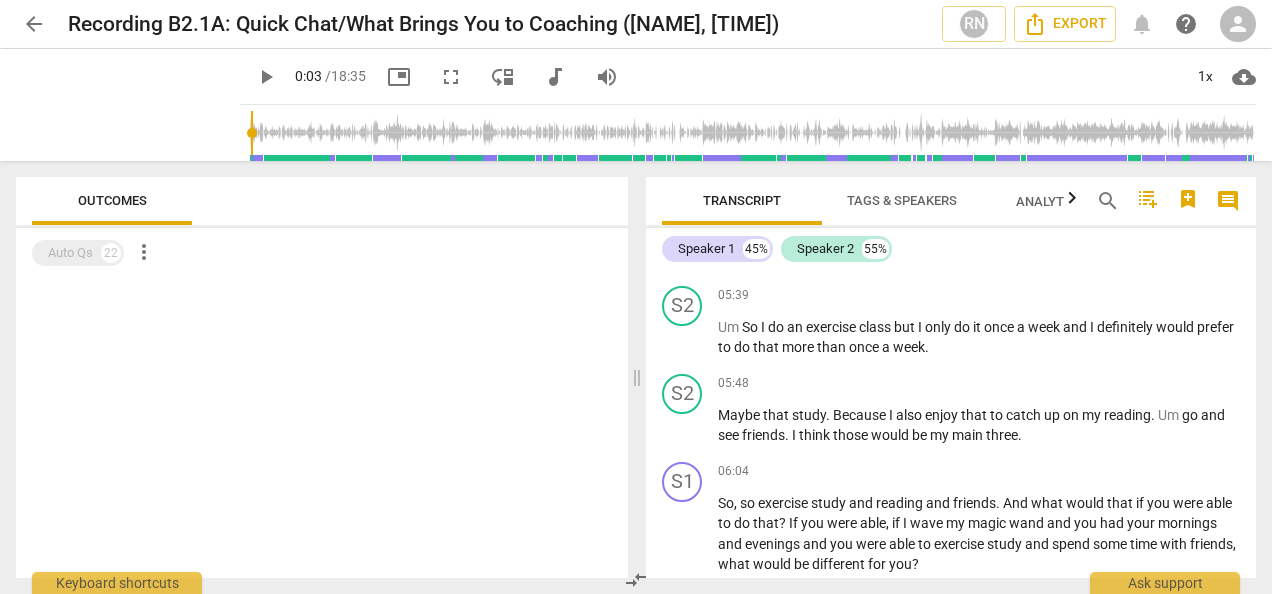 scroll, scrollTop: 2036, scrollLeft: 0, axis: vertical 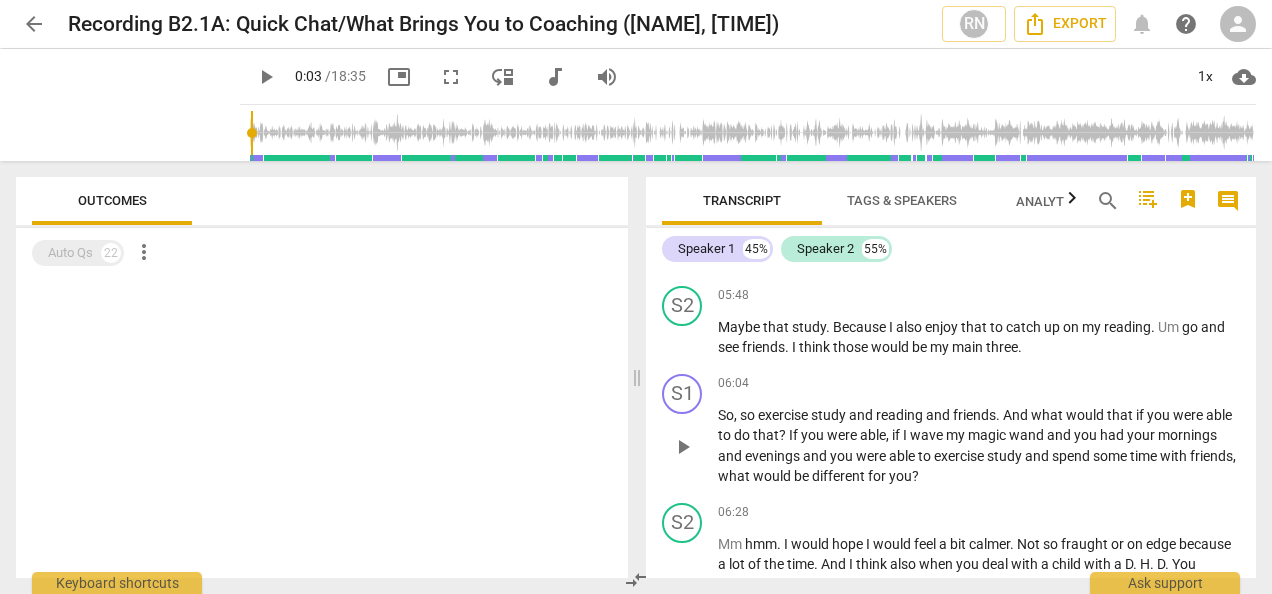 click on "So ,   so   exercise   study   and   reading   and   friends .   And   what   would   that   if   you   were   able   to   do   that ?   If   you   were   able ,   if   I   wave   my   magic   wand   and   you   had   your   mornings   and   evenings   and   you   were   able   to   exercise   study   and   spend   some   time   with   friends ,   what   would   be   different   for   you ?" at bounding box center [979, 446] 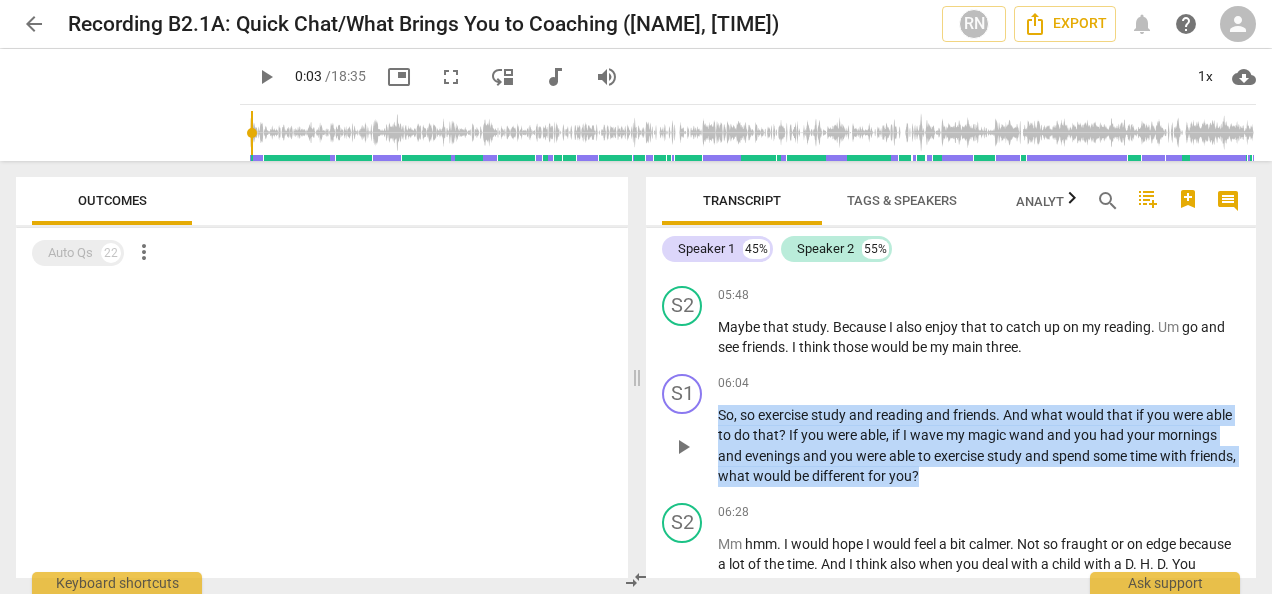 drag, startPoint x: 1004, startPoint y: 517, endPoint x: 714, endPoint y: 453, distance: 296.97812 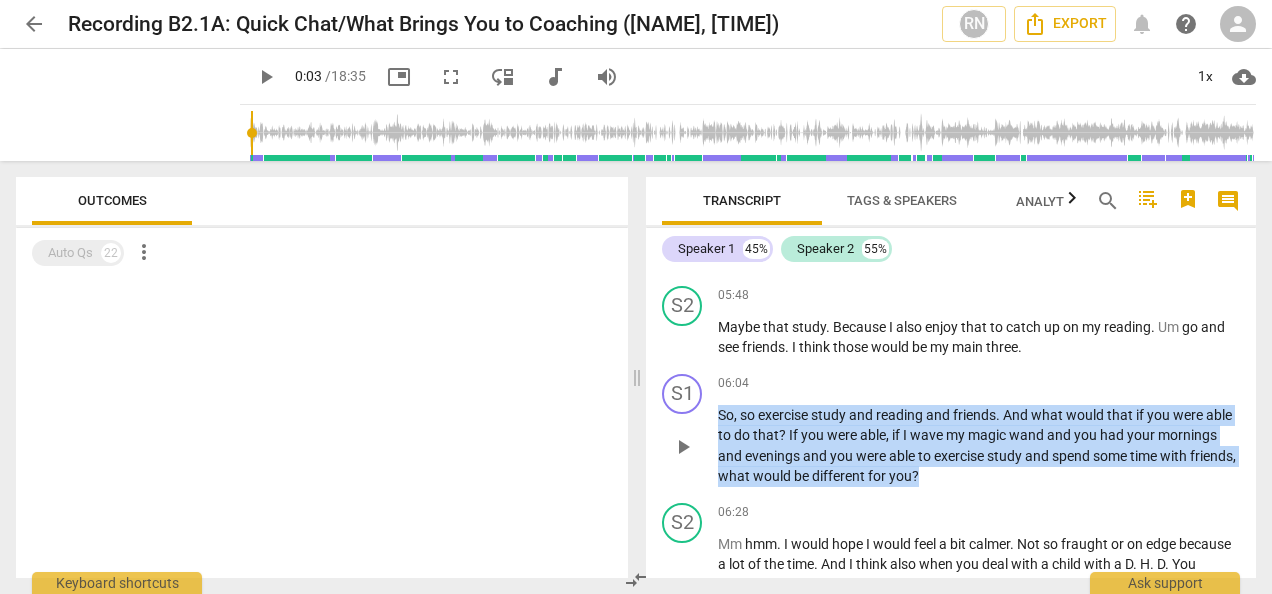 click on "S1 play_arrow pause 06:04 keyboard_arrow_right So ,   so   exercise   study   and   reading   and   friends .   And   what   would   that   if   you   were   able   to   do   that ?   If   you   were   able ,   if   I   wave   my   magic   wand   and   you   had   your   mornings   and   evenings   and   you   were   able   to   exercise   study   and   spend   some   time   with   friends ,   what   would   be   different   for   you ?" at bounding box center [951, 430] 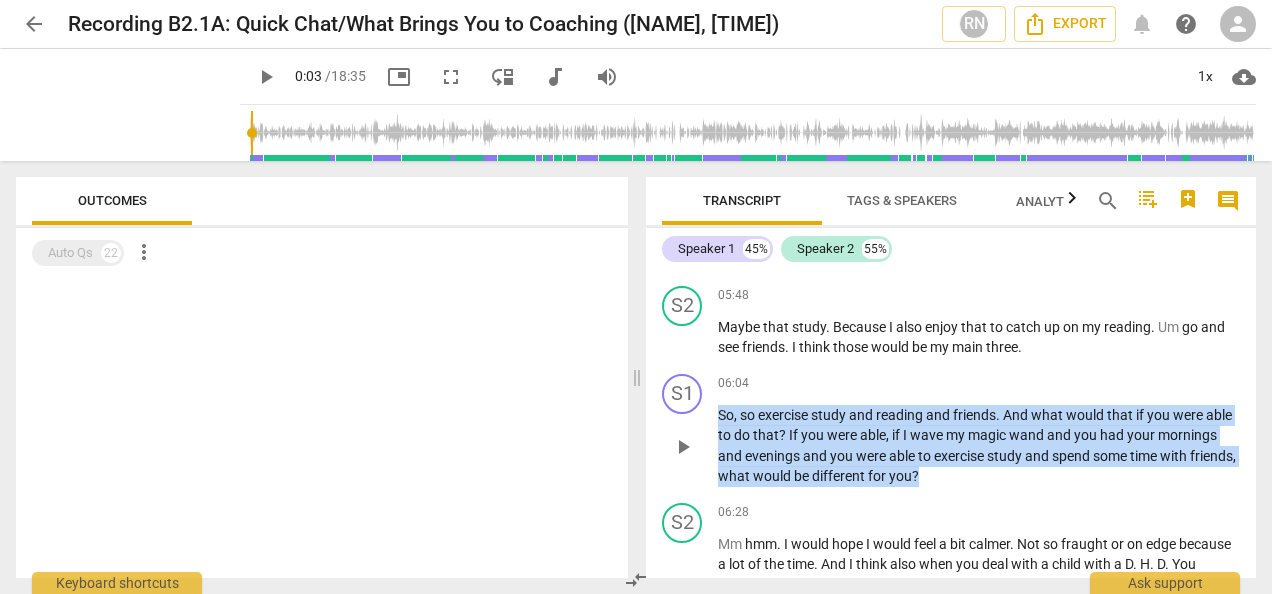 drag, startPoint x: 714, startPoint y: 453, endPoint x: 747, endPoint y: 467, distance: 35.846897 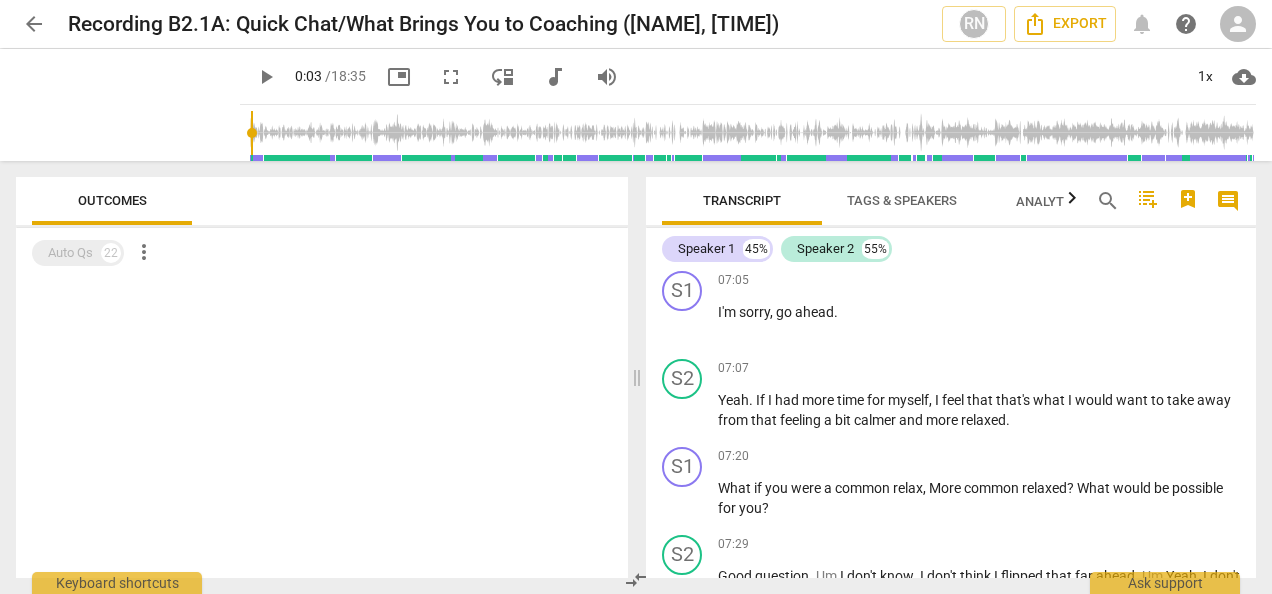 scroll, scrollTop: 2498, scrollLeft: 0, axis: vertical 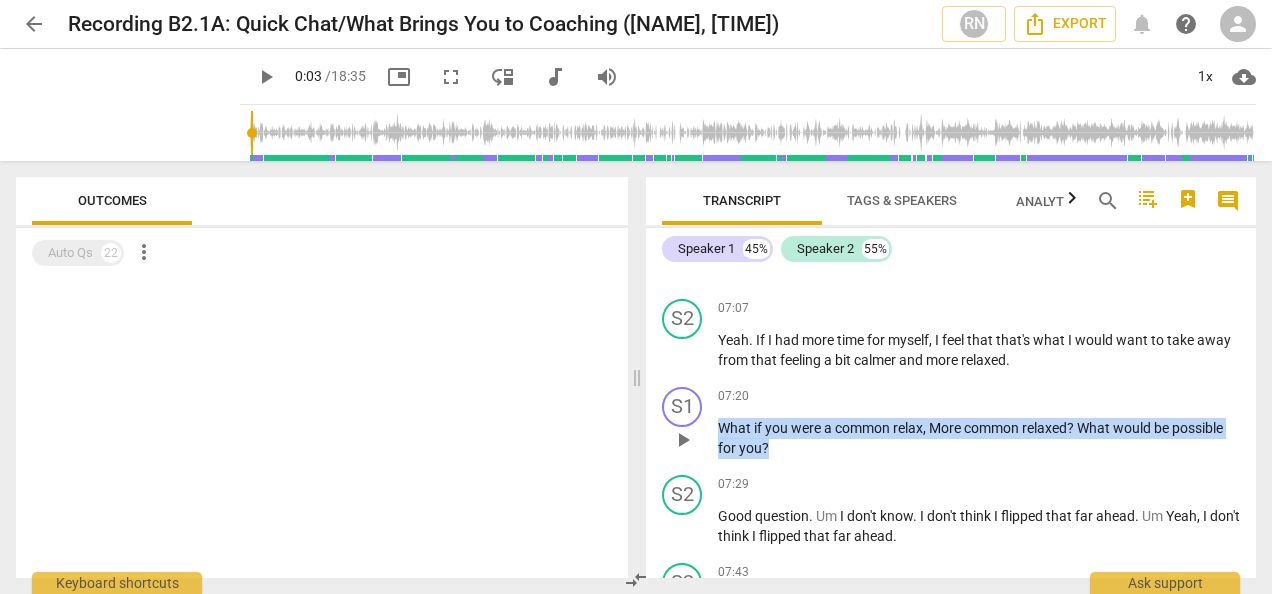 drag, startPoint x: 791, startPoint y: 491, endPoint x: 700, endPoint y: 466, distance: 94.371605 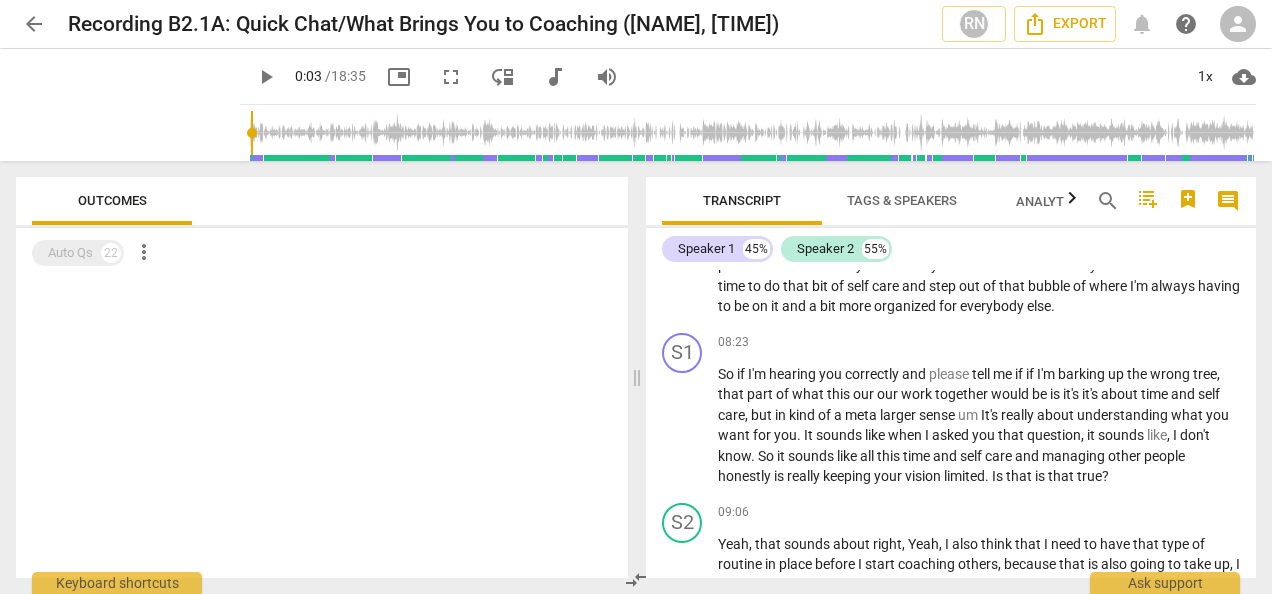 scroll, scrollTop: 3047, scrollLeft: 0, axis: vertical 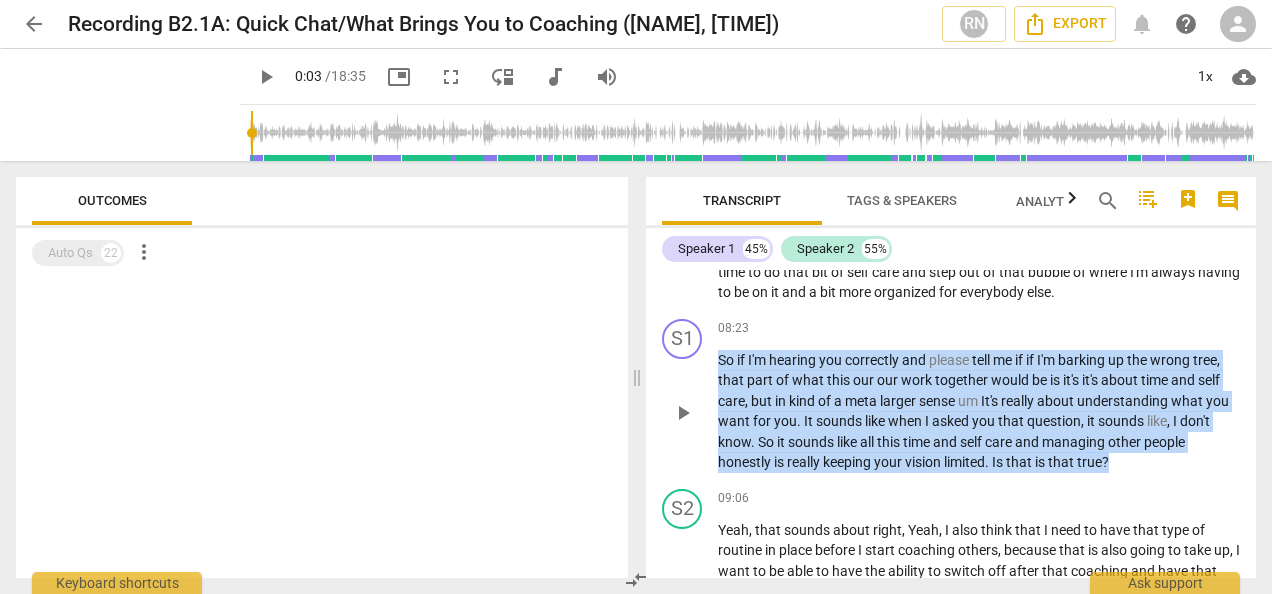 drag, startPoint x: 1114, startPoint y: 503, endPoint x: 718, endPoint y: 400, distance: 409.176 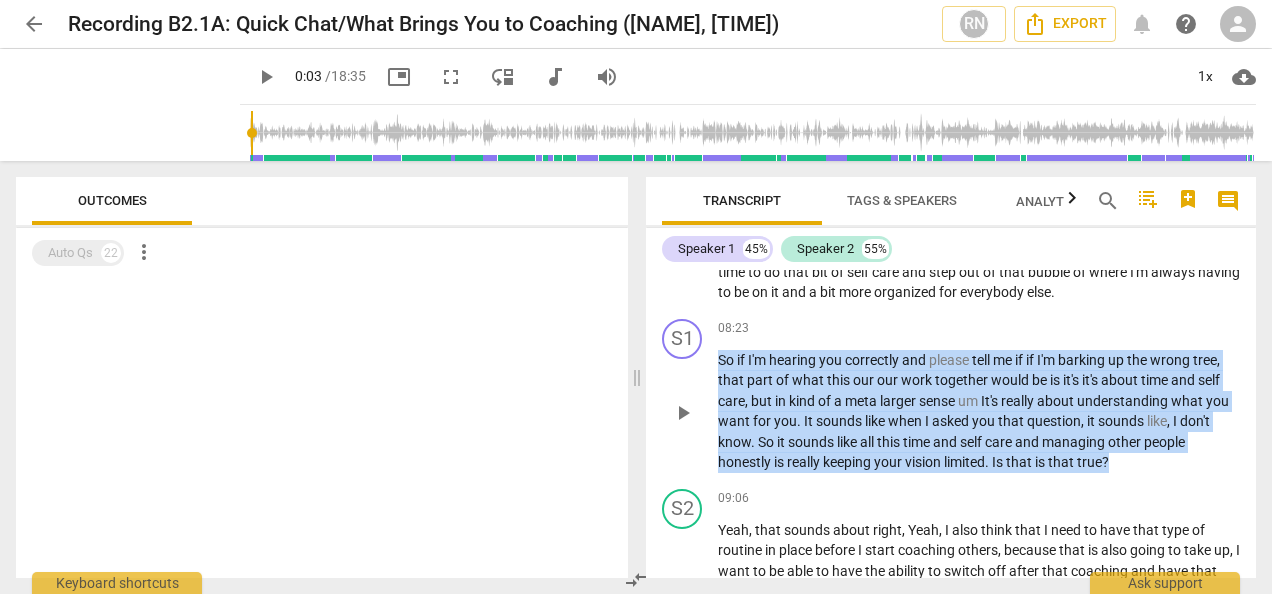 click on "So   if   I'm   hearing   you   correctly   and   please   tell   me   if   if   I'm   barking   up   the   wrong   tree ,   that   part   of   what   this   our   our   work   together   would   be   is   it's   it's   about   time   and   self   care ,   but   in   kind   of   a   meta   larger   sense   um   It's   really   about   understanding   what   you   want   for   you .   It   sounds   like   when   I   asked   you   that   question ,   it   sounds   like ,   I   don't   know .   So   it   sounds   like   all   this   time   and   self   care   and   managing   other   people   honestly   is   really   keeping   your   vision   limited .   Is   that   is   that   true ?" at bounding box center [979, 411] 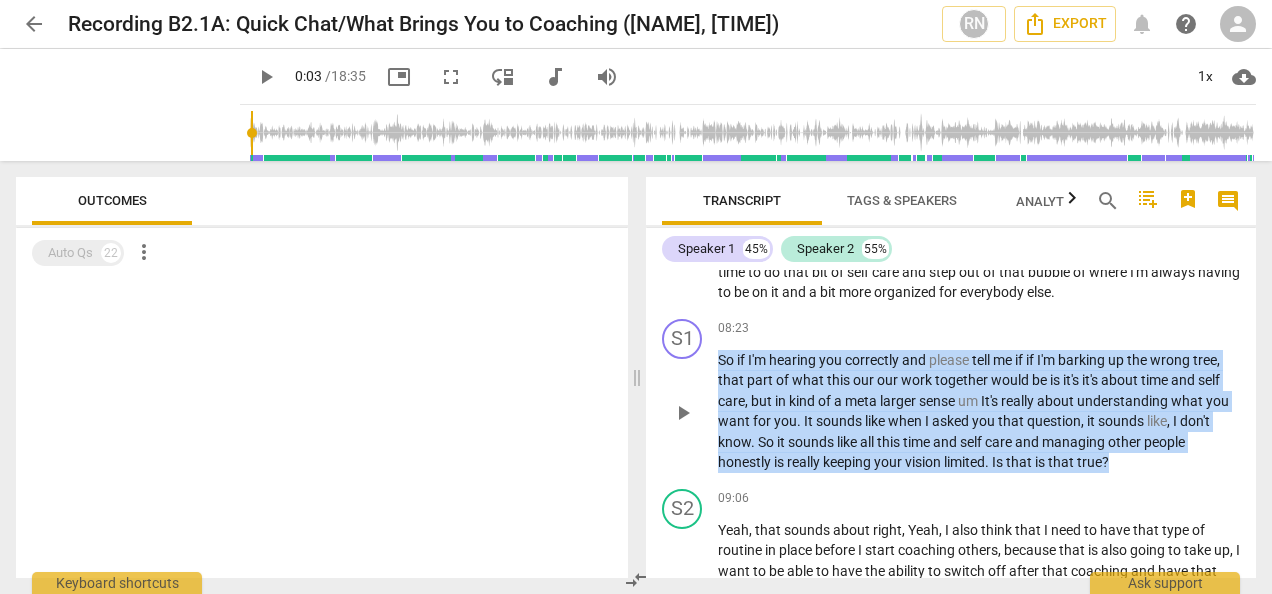 copy on "So   if   I'm   hearing   you   correctly   and   please   tell   me   if   if   I'm   barking   up   the   wrong   tree ,   that   part   of   what   this   our   our   work   together   would   be   is   it's   it's   about   time   and   self   care ,   but   in   kind   of   a   meta   larger   sense   um   It's   really   about   understanding   what   you   want   for   you .   It   sounds   like   when   I   asked   you   that   question ,   it   sounds   like ,   I   don't   know .   So   it   sounds   like   all   this   time   and   self   care   and   managing   other   people   honestly   is   really   keeping   your   vision   limited .   Is   that   is   that   true ?" 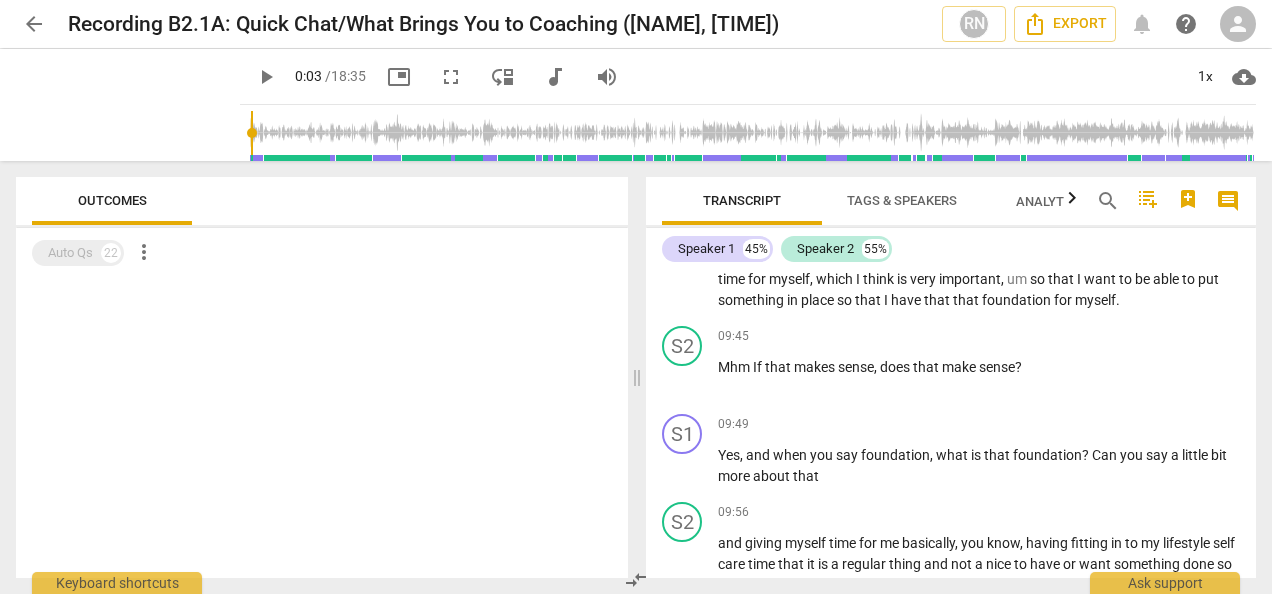scroll, scrollTop: 3527, scrollLeft: 0, axis: vertical 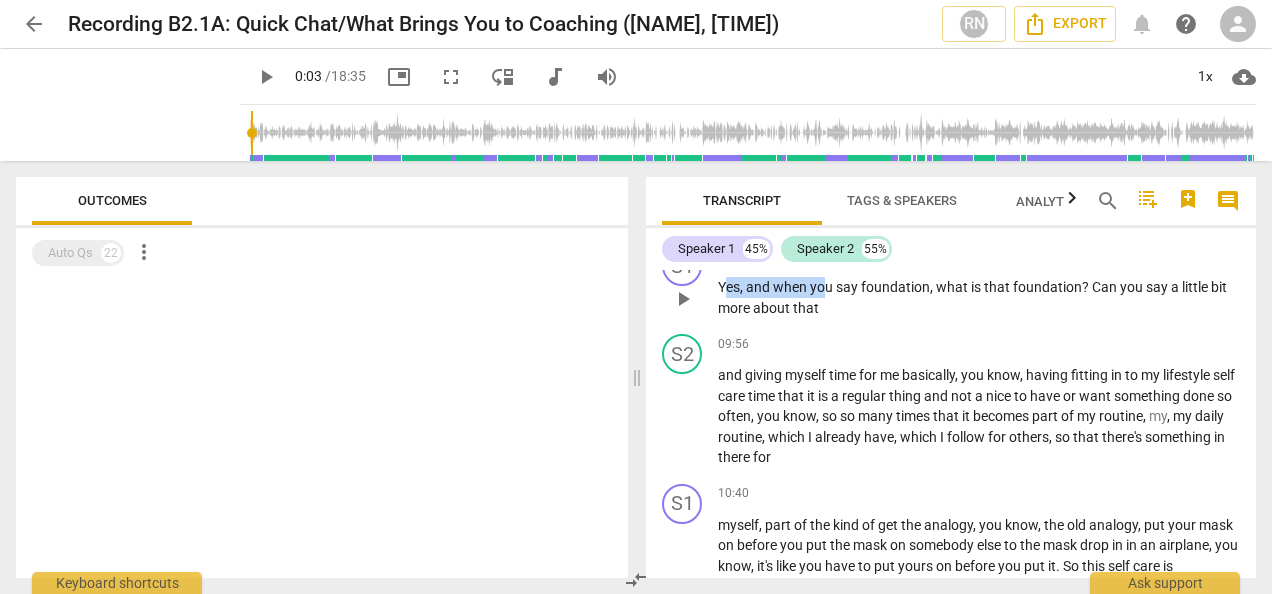 drag, startPoint x: 826, startPoint y: 336, endPoint x: 728, endPoint y: 334, distance: 98.02041 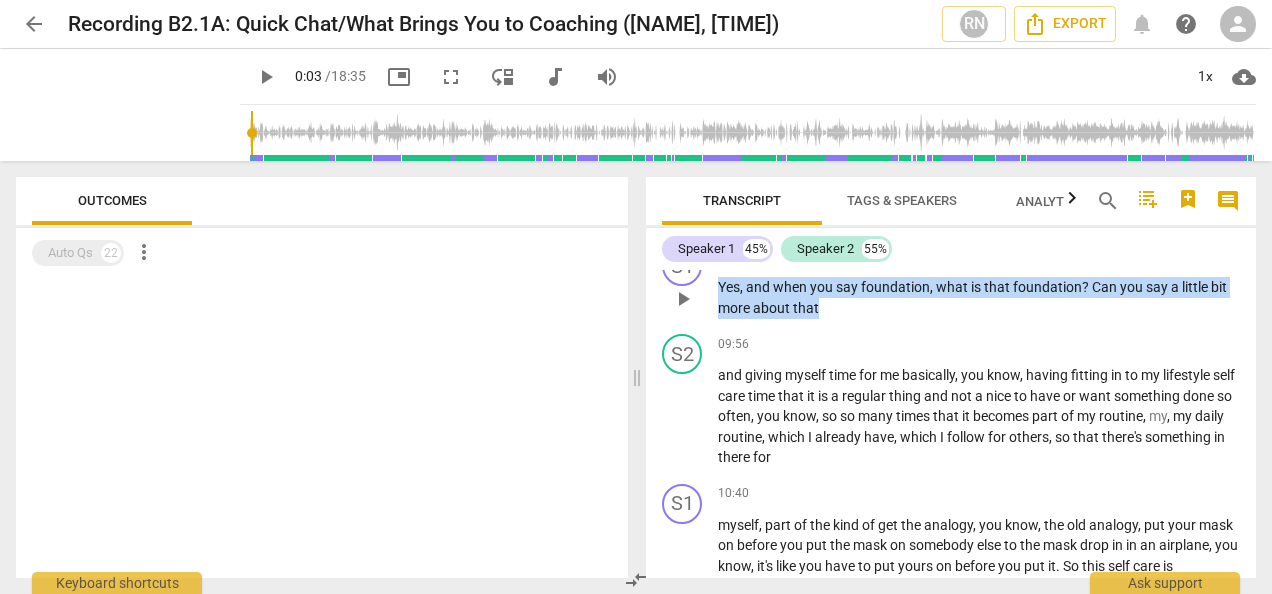 drag, startPoint x: 728, startPoint y: 334, endPoint x: 711, endPoint y: 334, distance: 17 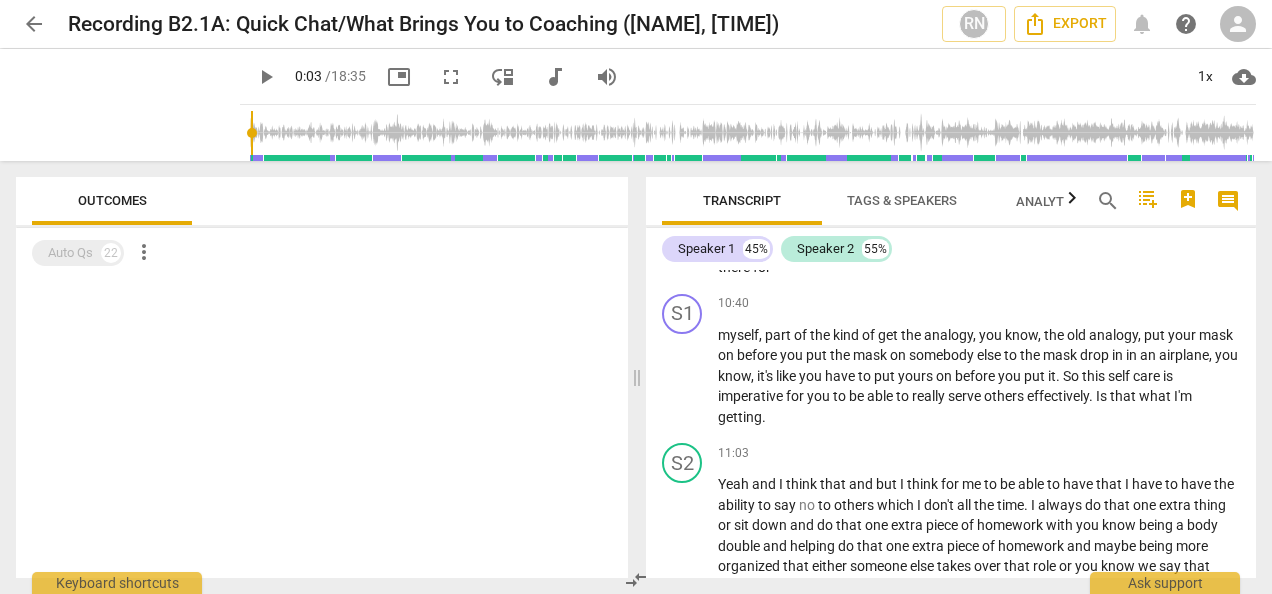 scroll, scrollTop: 3731, scrollLeft: 0, axis: vertical 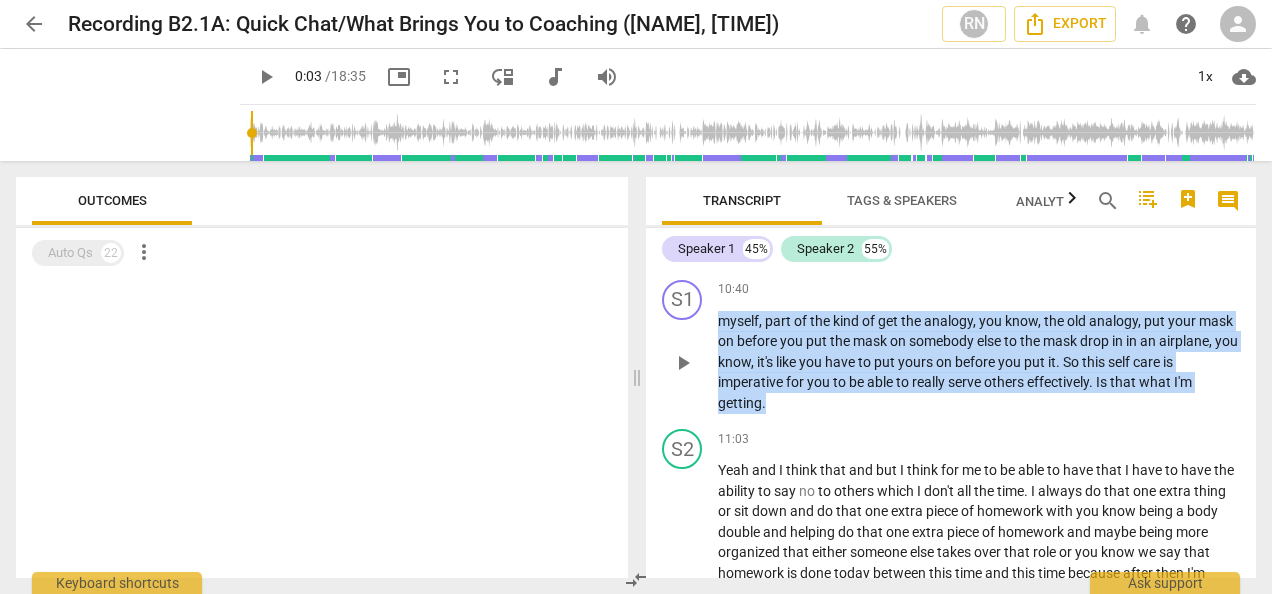 drag, startPoint x: 798, startPoint y: 443, endPoint x: 698, endPoint y: 378, distance: 119.26861 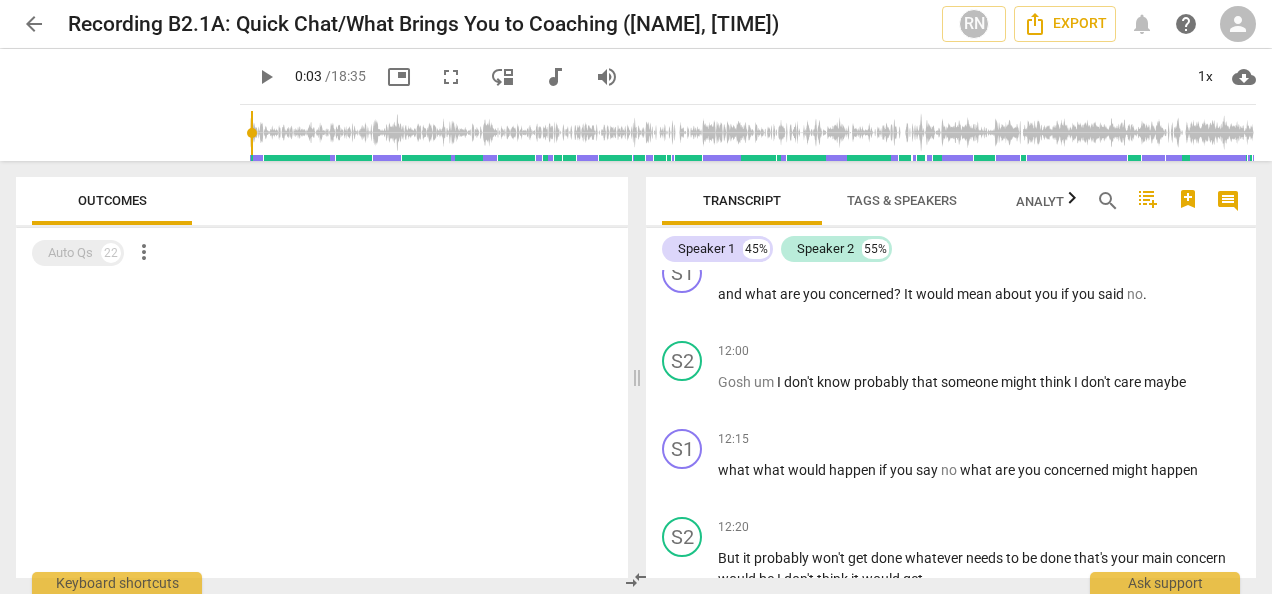 scroll, scrollTop: 4133, scrollLeft: 0, axis: vertical 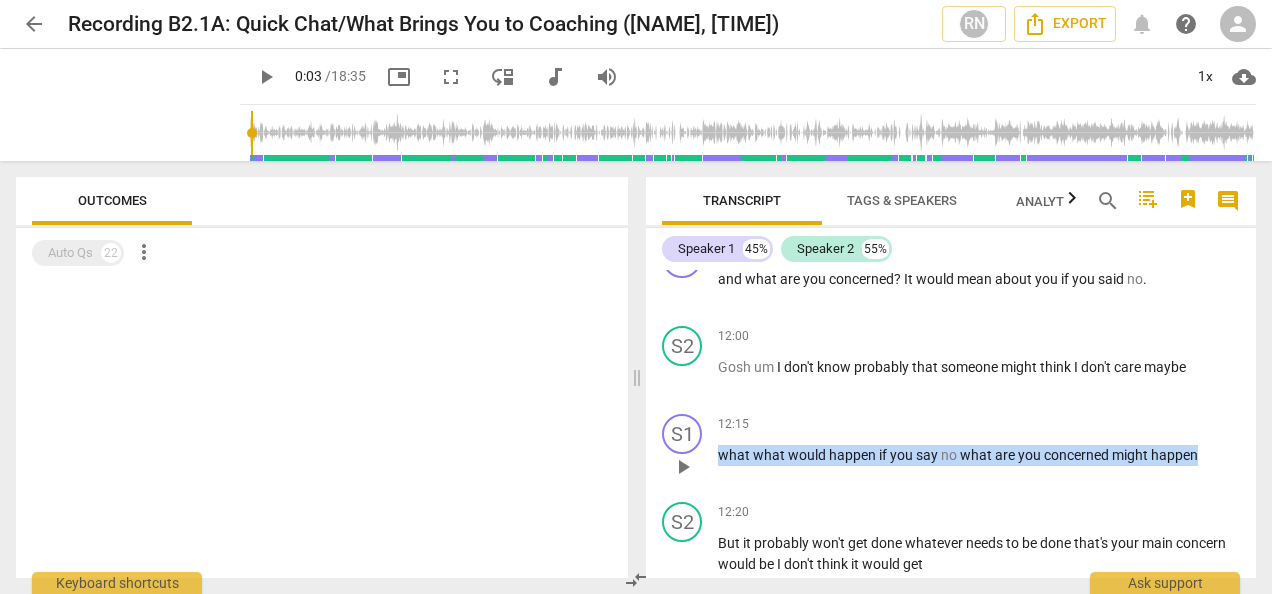 drag, startPoint x: 1202, startPoint y: 499, endPoint x: 722, endPoint y: 502, distance: 480.00937 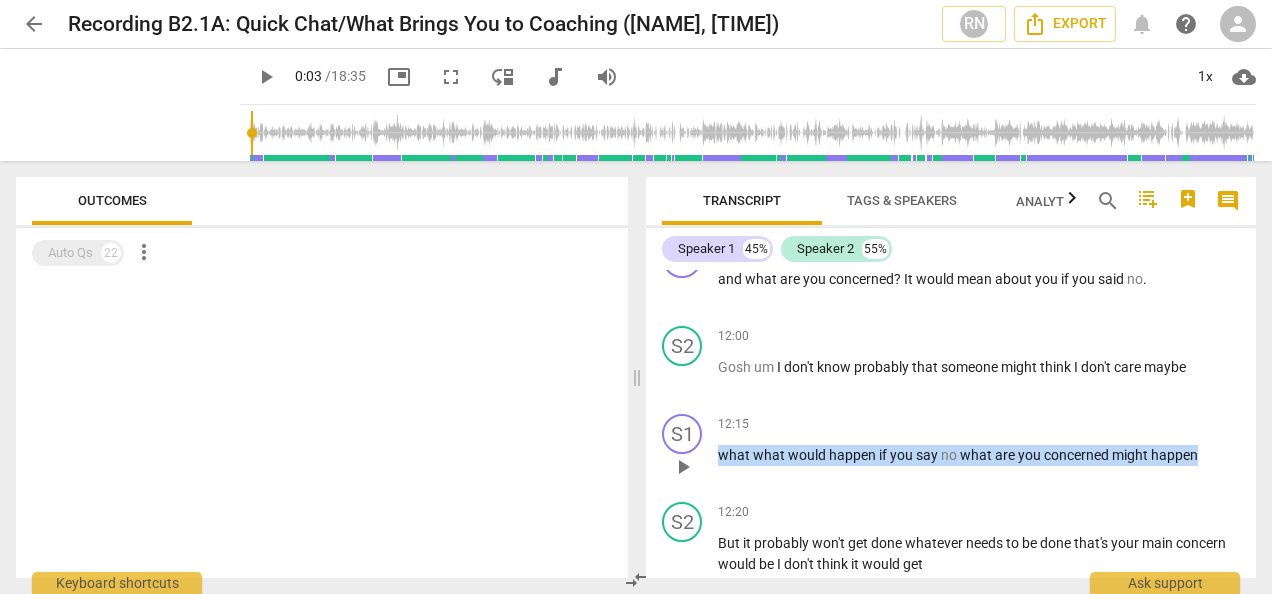 click on "what   what   would   happen   if   you   say   no   what   are   you   concerned   might   happen" at bounding box center [979, 455] 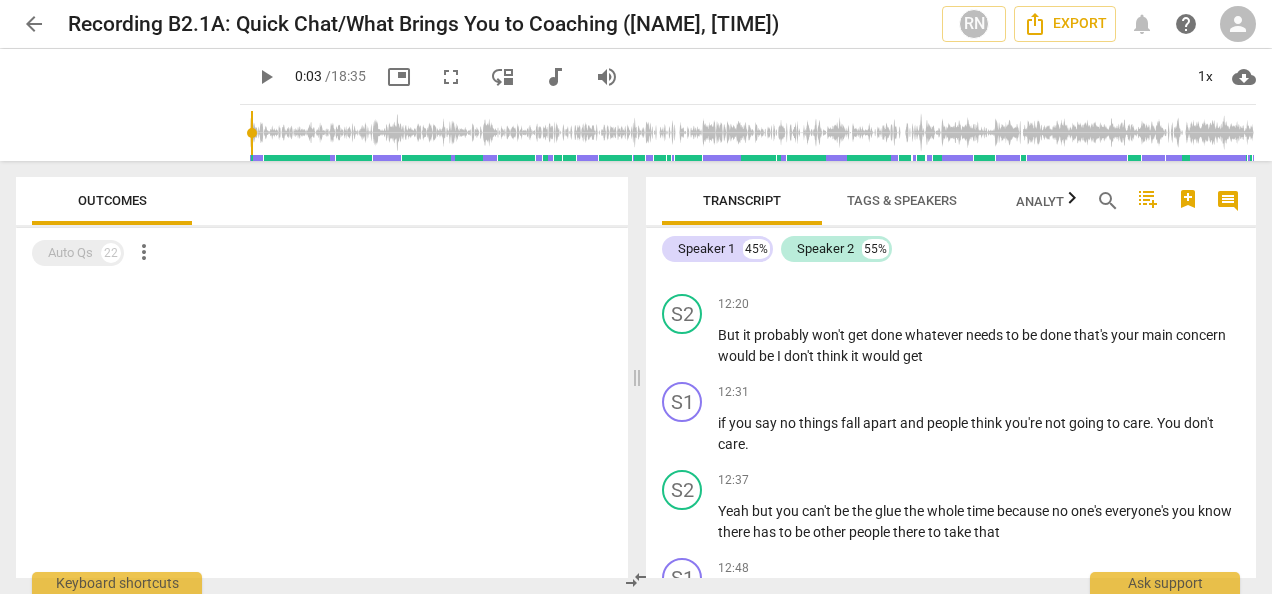 scroll, scrollTop: 4356, scrollLeft: 0, axis: vertical 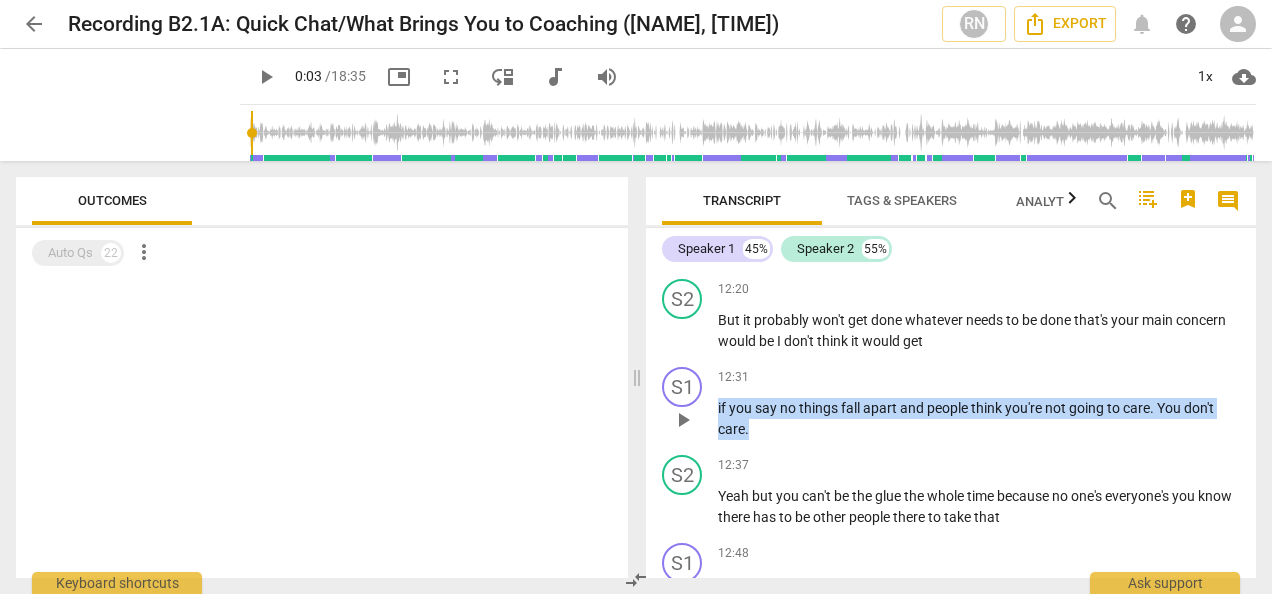 drag, startPoint x: 767, startPoint y: 472, endPoint x: 712, endPoint y: 458, distance: 56.753853 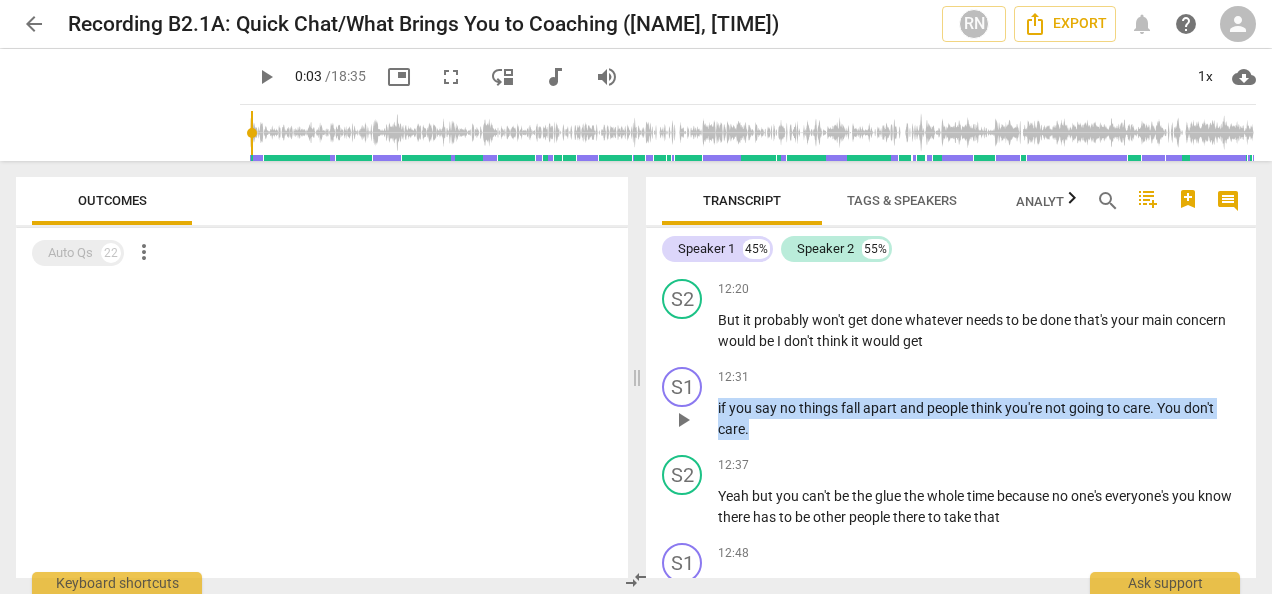 click on "S1 play_arrow pause 12:31 keyboard_arrow_right if   you   say   no   things   fall   apart   and   people   think   you're   not   going   to   care .   You   don't   care ." at bounding box center [951, 403] 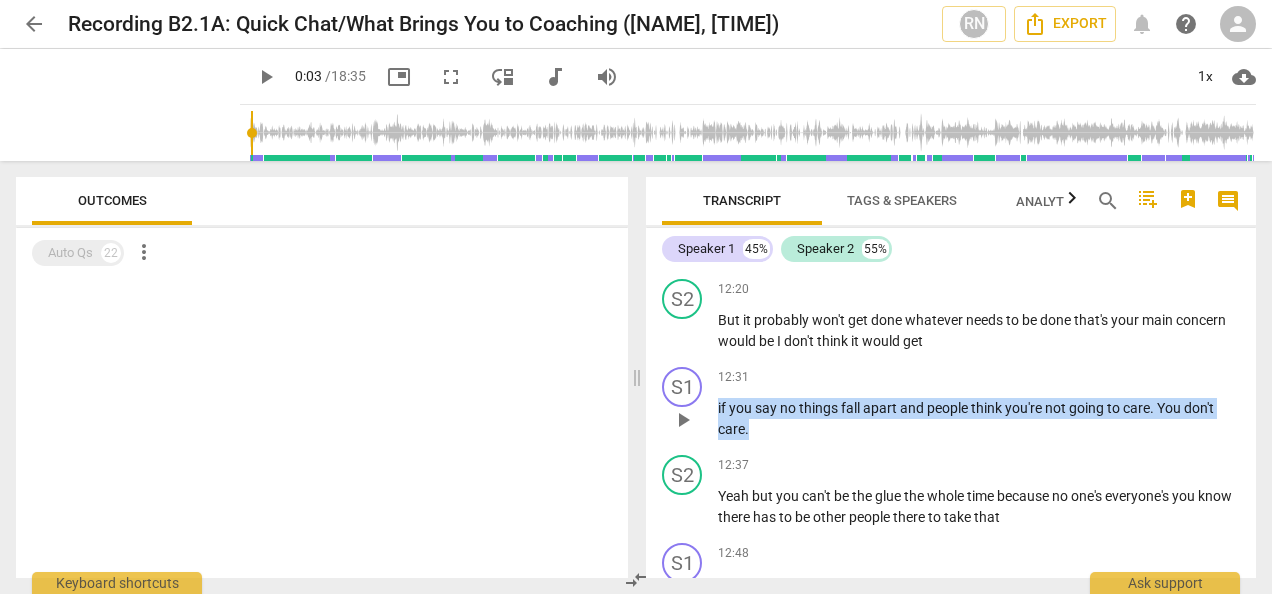 drag, startPoint x: 712, startPoint y: 458, endPoint x: 726, endPoint y: 456, distance: 14.142136 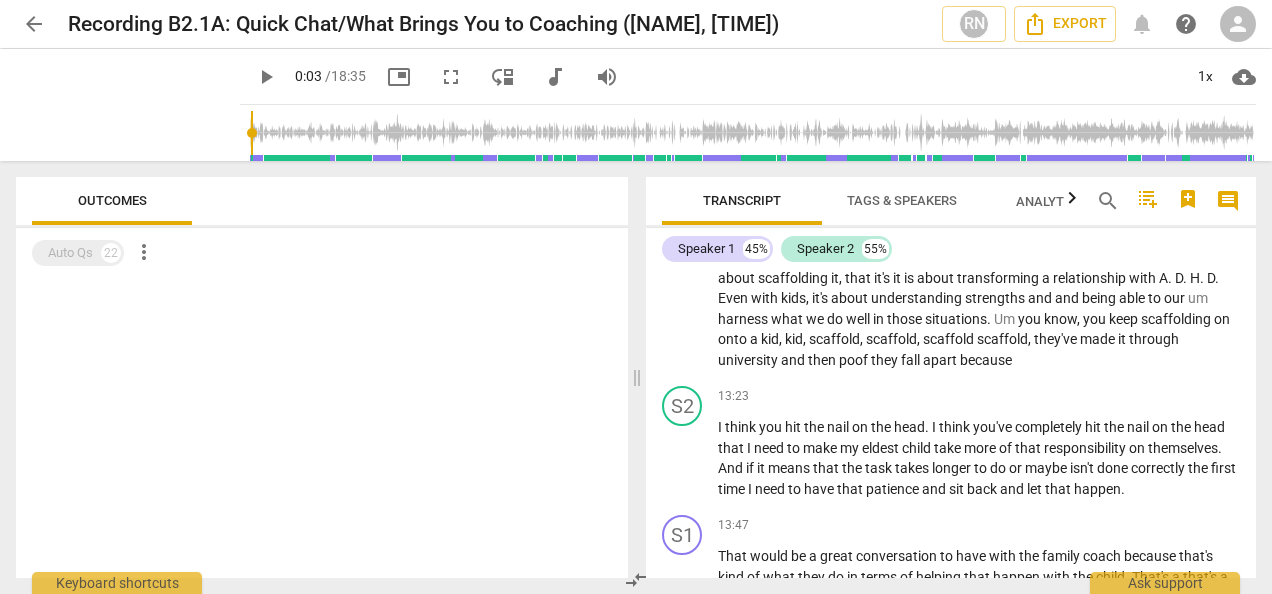 scroll, scrollTop: 4712, scrollLeft: 0, axis: vertical 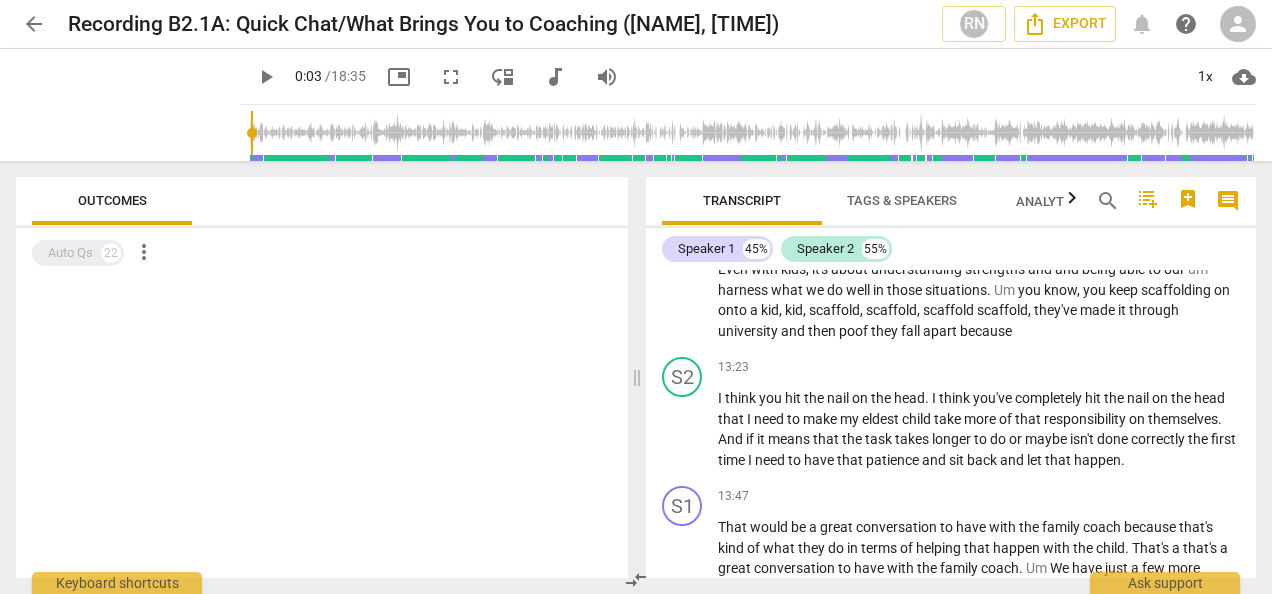 click on "Transcript Tags & Speakers Analytics   New search comment Speaker 1 45% Speaker 2 55% S1 play_arrow pause 00:02 keyboard_arrow_right Nice   to   meet   you . S2 play_arrow pause 00:03 keyboard_arrow_right Hi   nice   to   meet   you , [NAME] , S1 play_arrow pause 00:05 keyboard_arrow_right thanks   so   much   for   taking   the   time   to ,   to   have   a   have   a   quick   chat   with   me .   Great ,   great ,   so   tell   me   a   little   bit   what's   bringing   you   to   coaching . S2 play_arrow pause 00:17 keyboard_arrow_right Um   So   I   have   been   on   a   journey   with   my   daughter   who   has   a   D .   H .   D .   So   I've   been   on   quite   a   big   journey   with   her   and   I   started   to   put   myself   on   quite   a   few   courses   in   the   UK   with   regards   to   it   and   um   we   got   into ,   we   got   her   on   a   really   good   plan   and   we   had   a   really   good   rhythm   and   it   was   working   and   other   people   could   see" at bounding box center [955, 377] 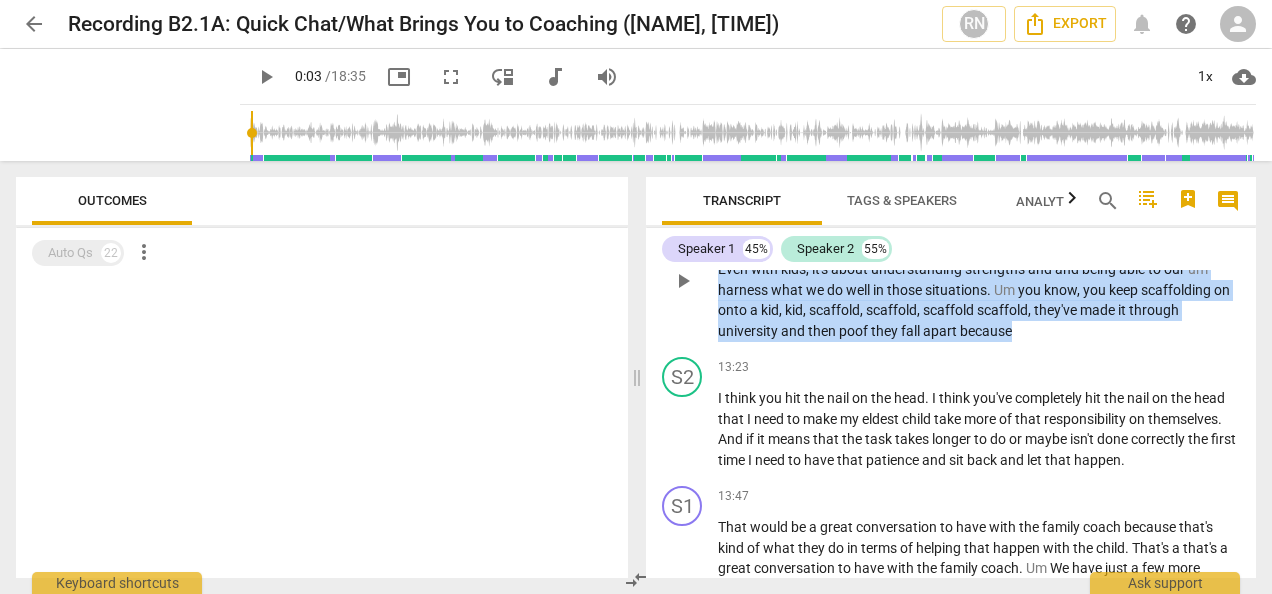 drag, startPoint x: 1040, startPoint y: 367, endPoint x: 691, endPoint y: 320, distance: 352.15054 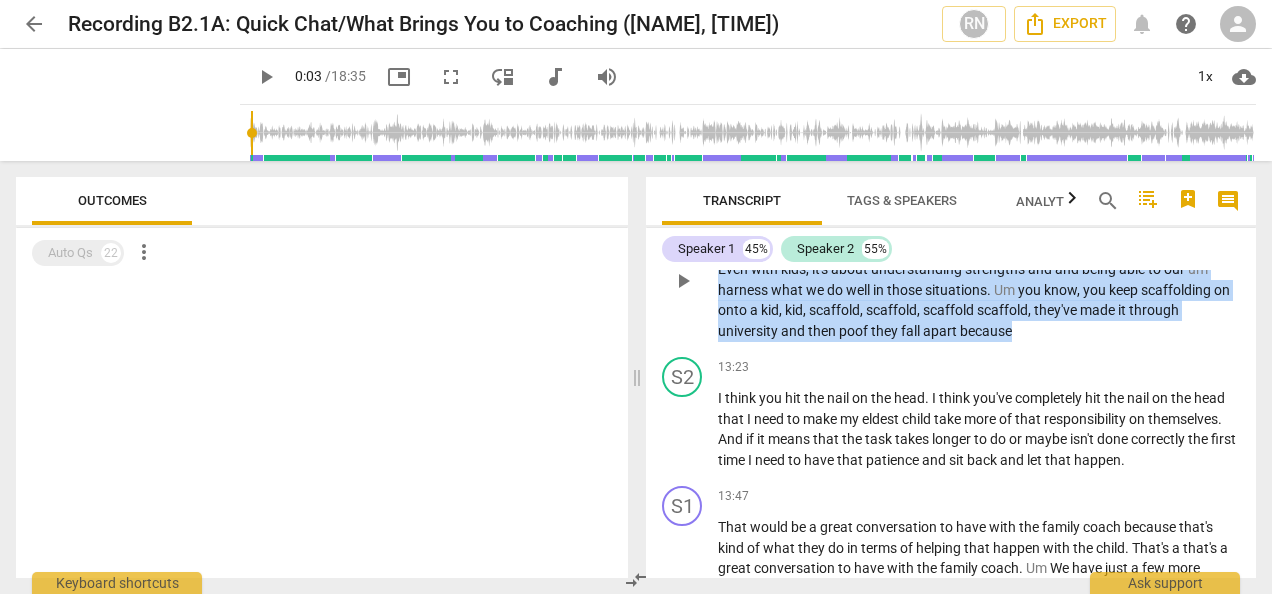 click on "S1 play_arrow pause 12:48 keyboard_arrow_right and   you   know   like   i   since   your   training   but   you   know   that ,   you   know ,   it's   not   just   about   scaffolding   it ,   that   it's   it   is   about   transforming   a   relationship   with   A .   D .   H .   D .   Even   with   kids ,   it's   about   understanding   strengths   and   and   being   able   to   our   um   harness   what   we   do   well   in   those   situations .   Um   you   know ,   you   keep   scaffolding   on   onto   a   kid ,   kid ,   scaffold ,   scaffold ,   scaffold   scaffold ,   they've   made   it   through   university   and   then   poof   they   fall   apart   because" at bounding box center [951, 264] 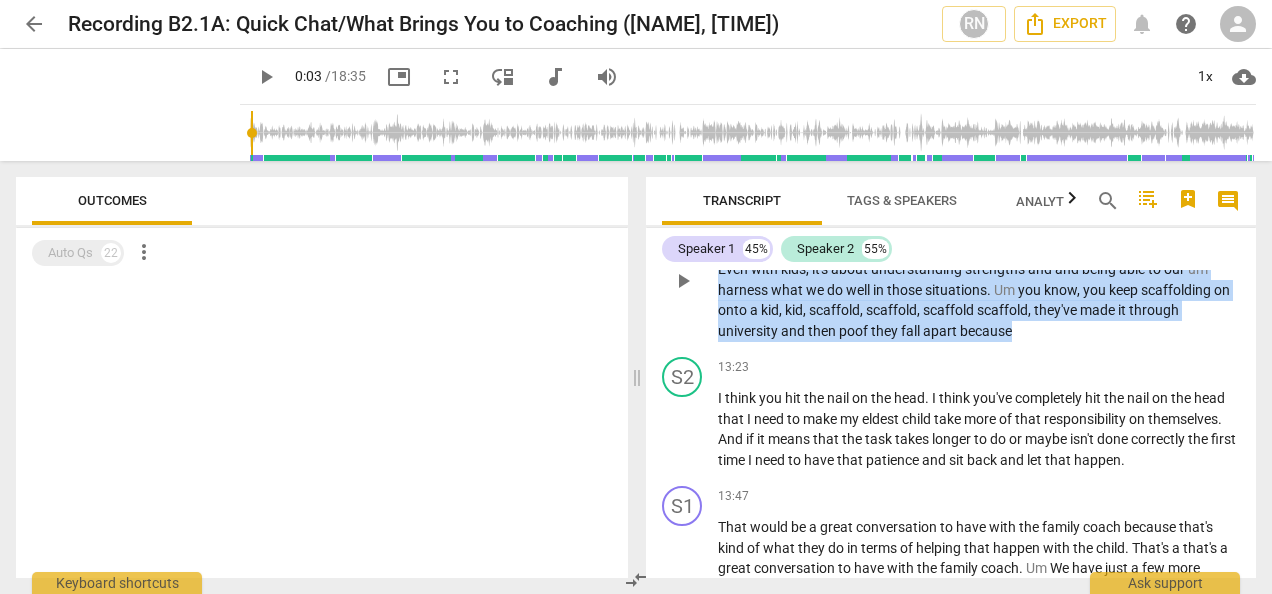 drag, startPoint x: 691, startPoint y: 320, endPoint x: 784, endPoint y: 328, distance: 93.34345 